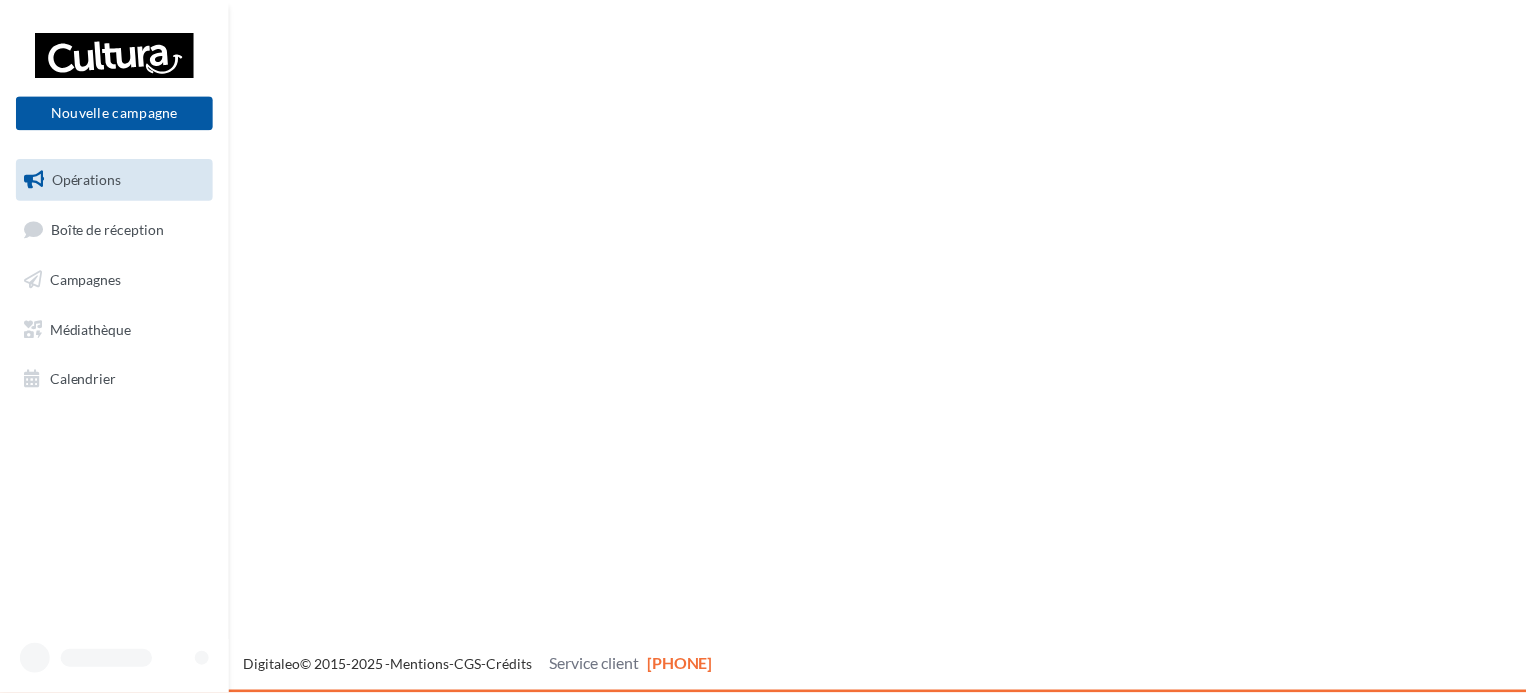 scroll, scrollTop: 0, scrollLeft: 0, axis: both 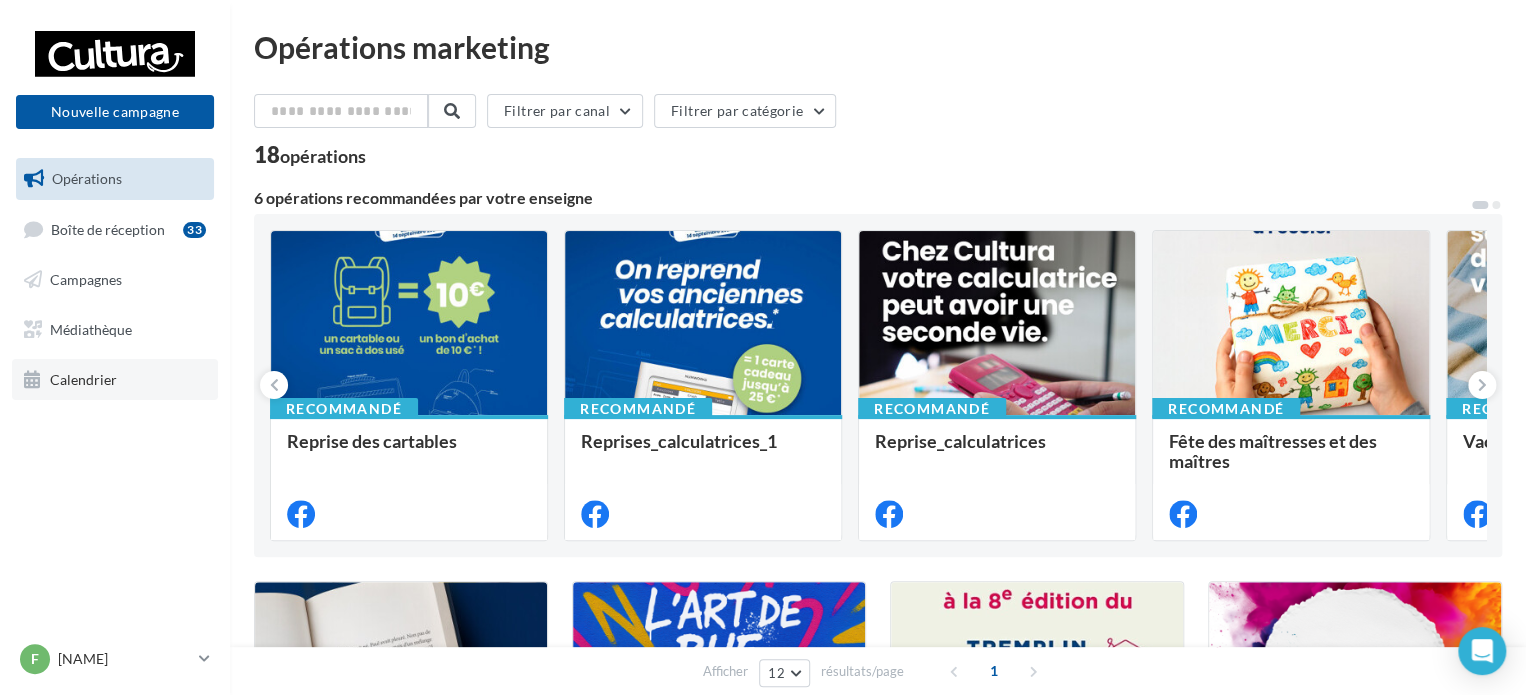 click on "Calendrier" at bounding box center (83, 378) 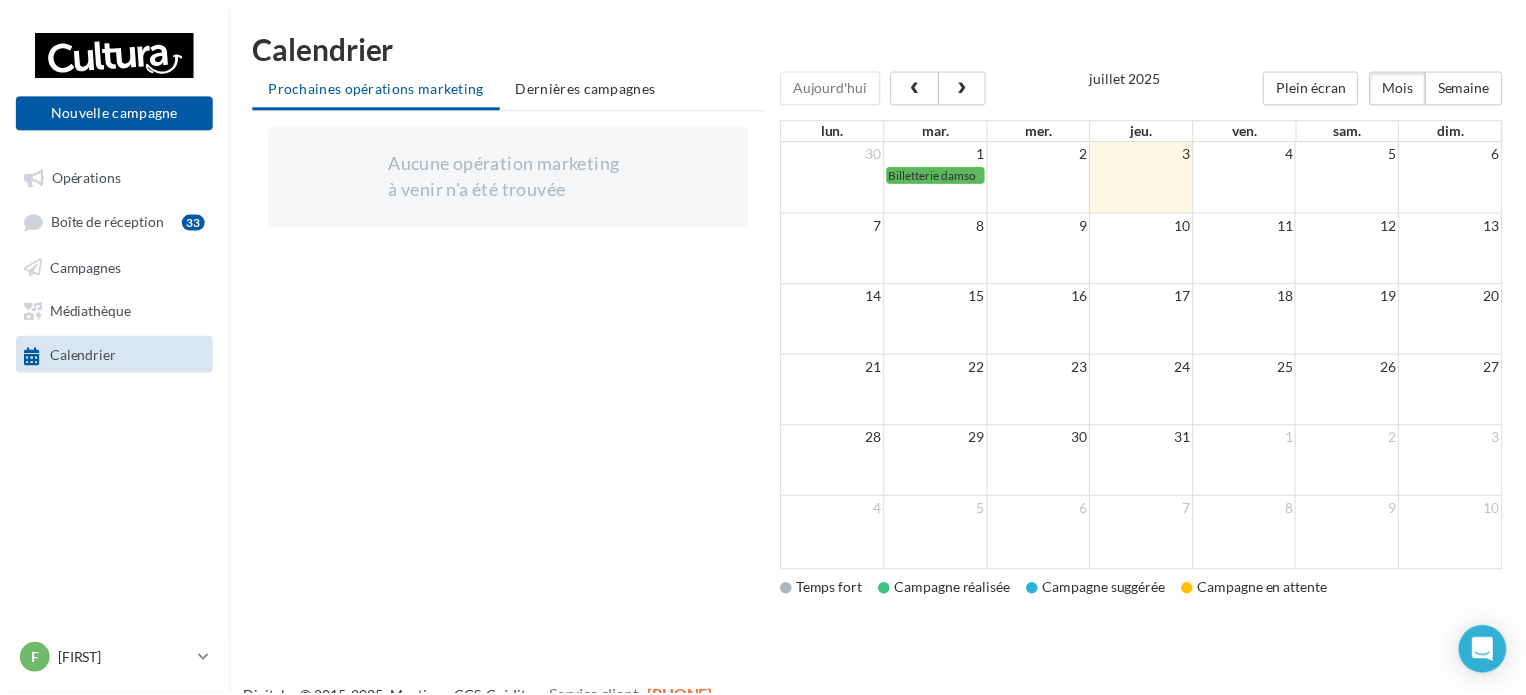 scroll, scrollTop: 0, scrollLeft: 0, axis: both 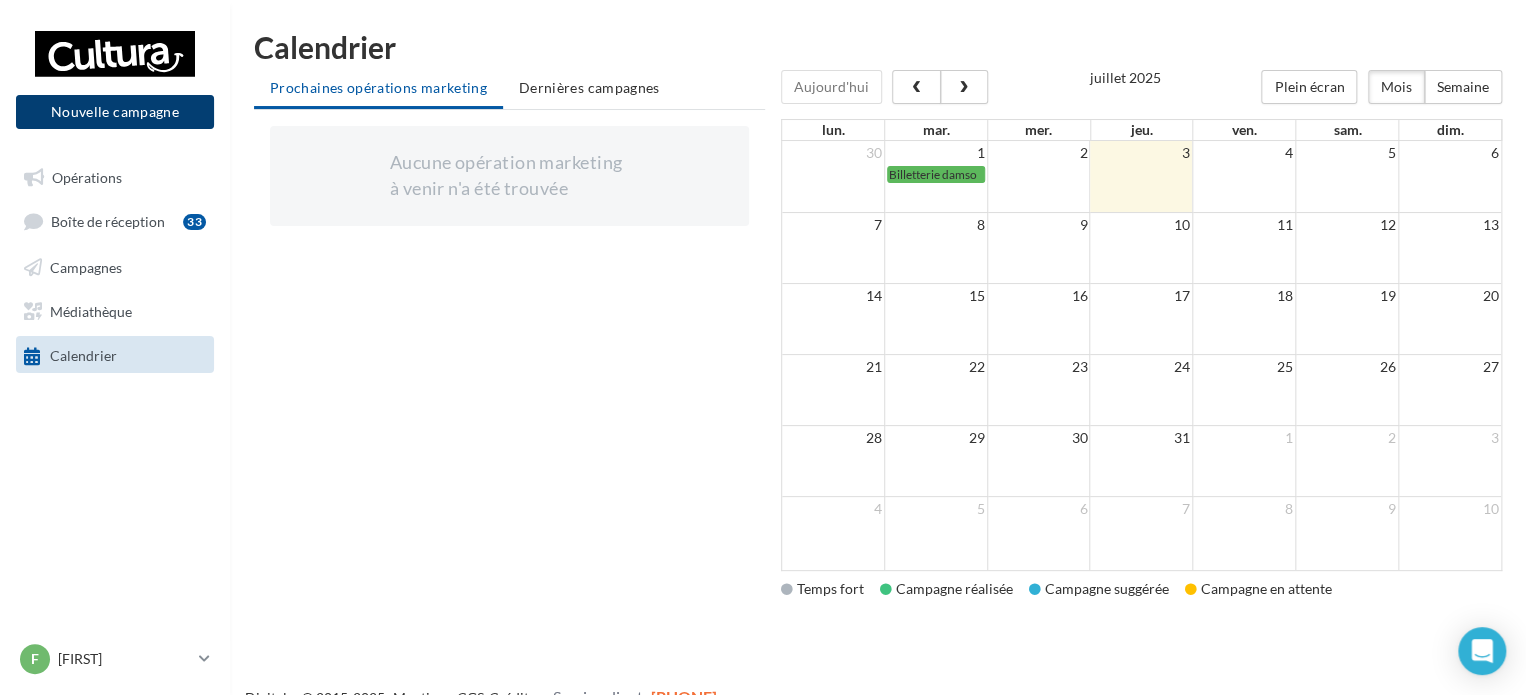 click on "Nouvelle campagne" at bounding box center (115, 112) 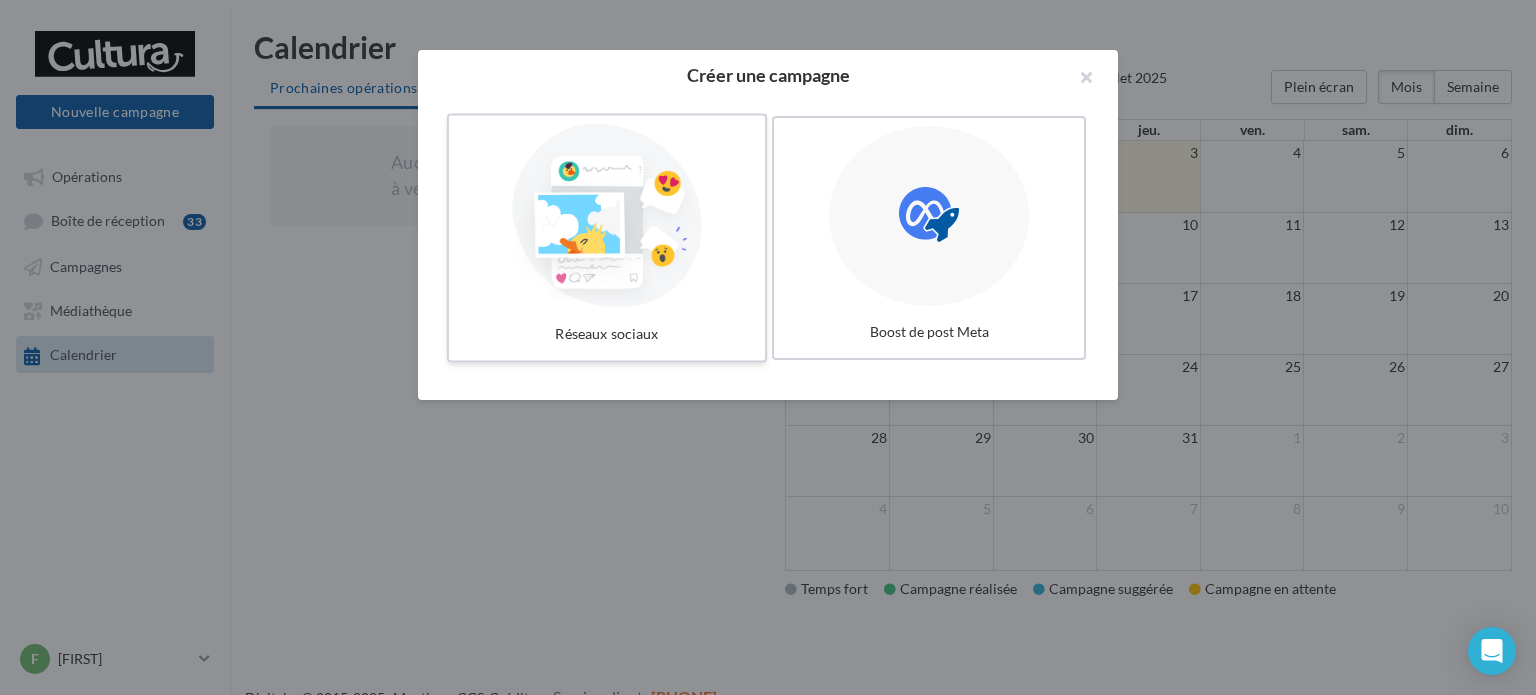 click at bounding box center [607, 216] 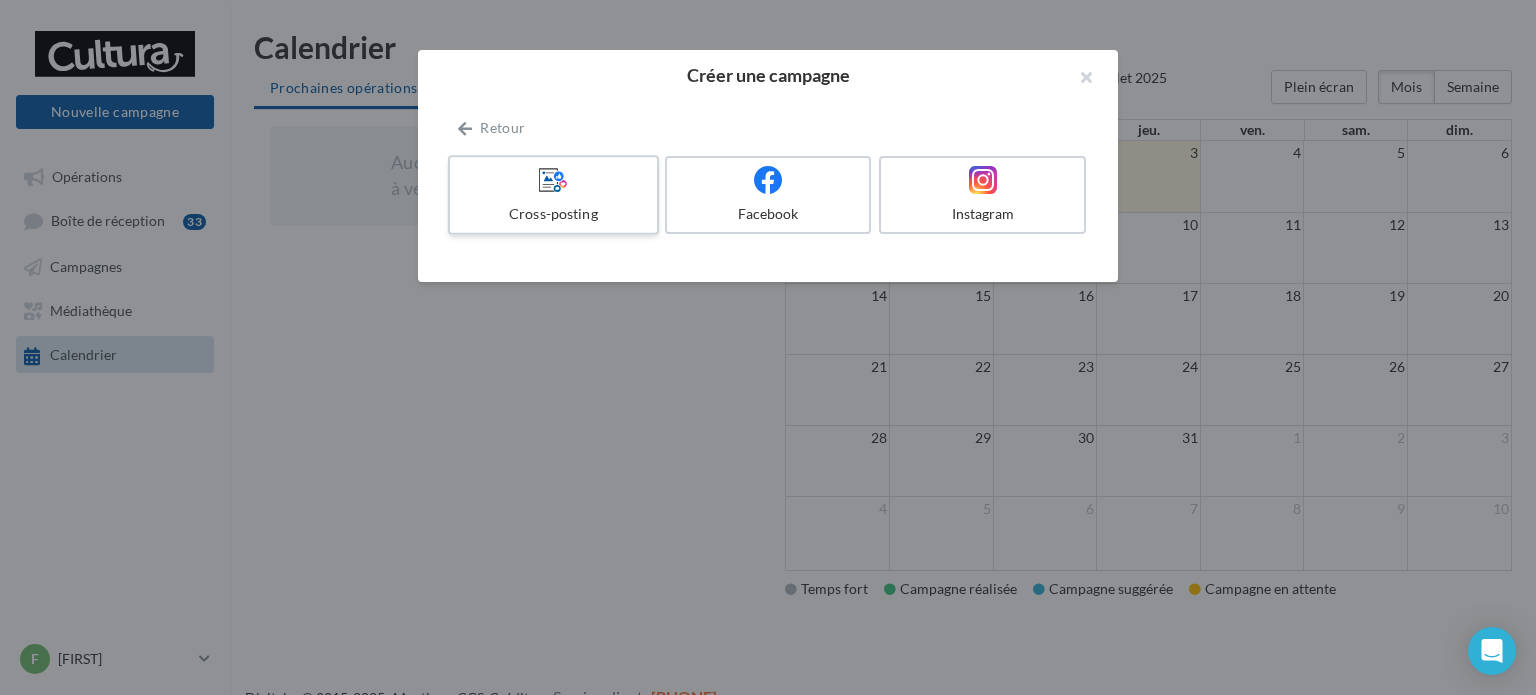 click at bounding box center [553, 180] 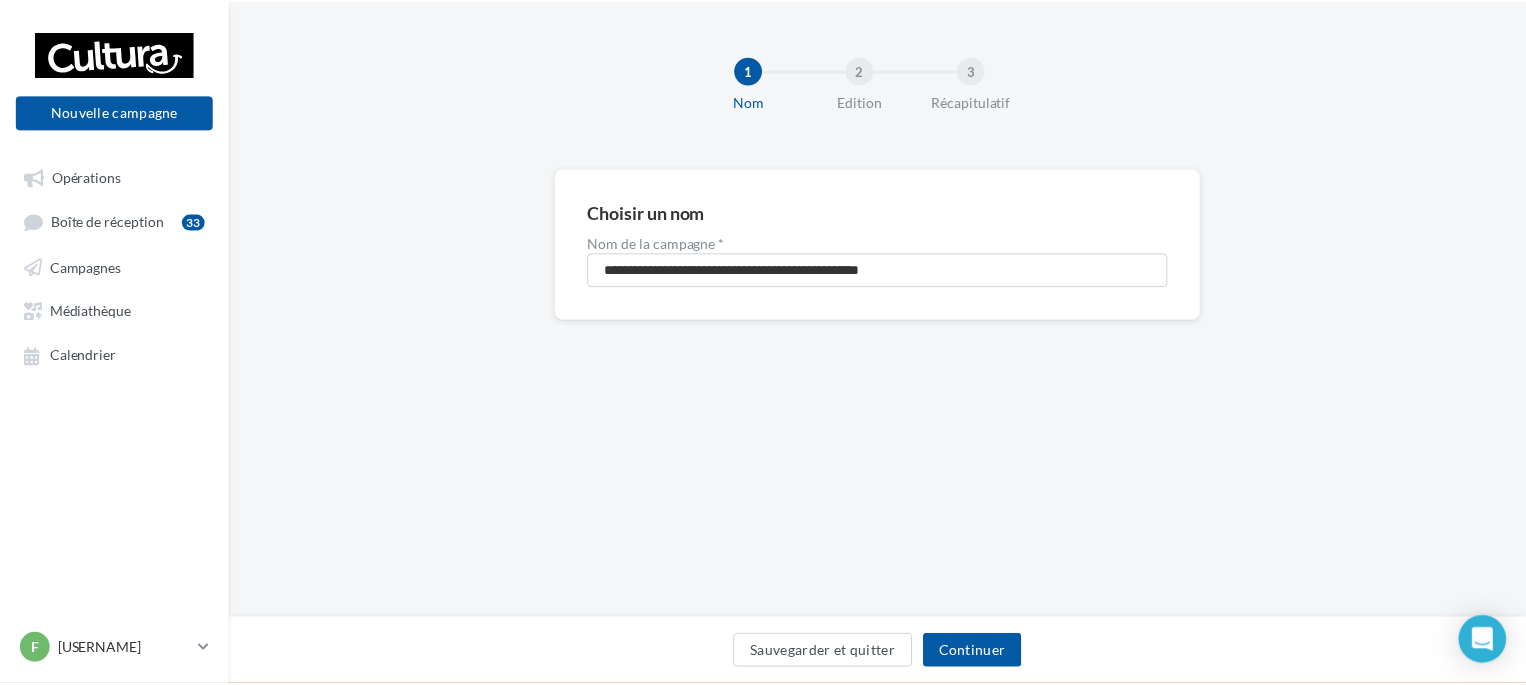 scroll, scrollTop: 0, scrollLeft: 0, axis: both 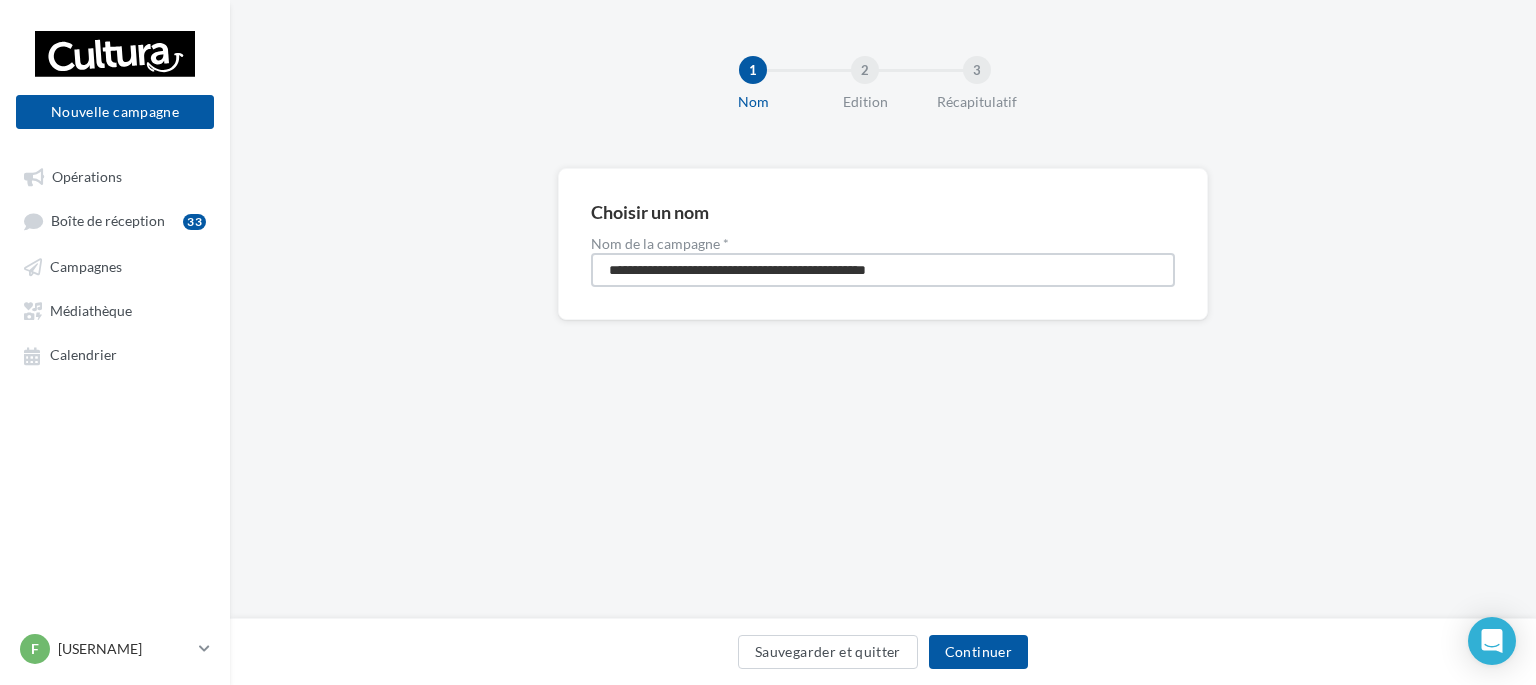 drag, startPoint x: 960, startPoint y: 266, endPoint x: 584, endPoint y: 271, distance: 376.03323 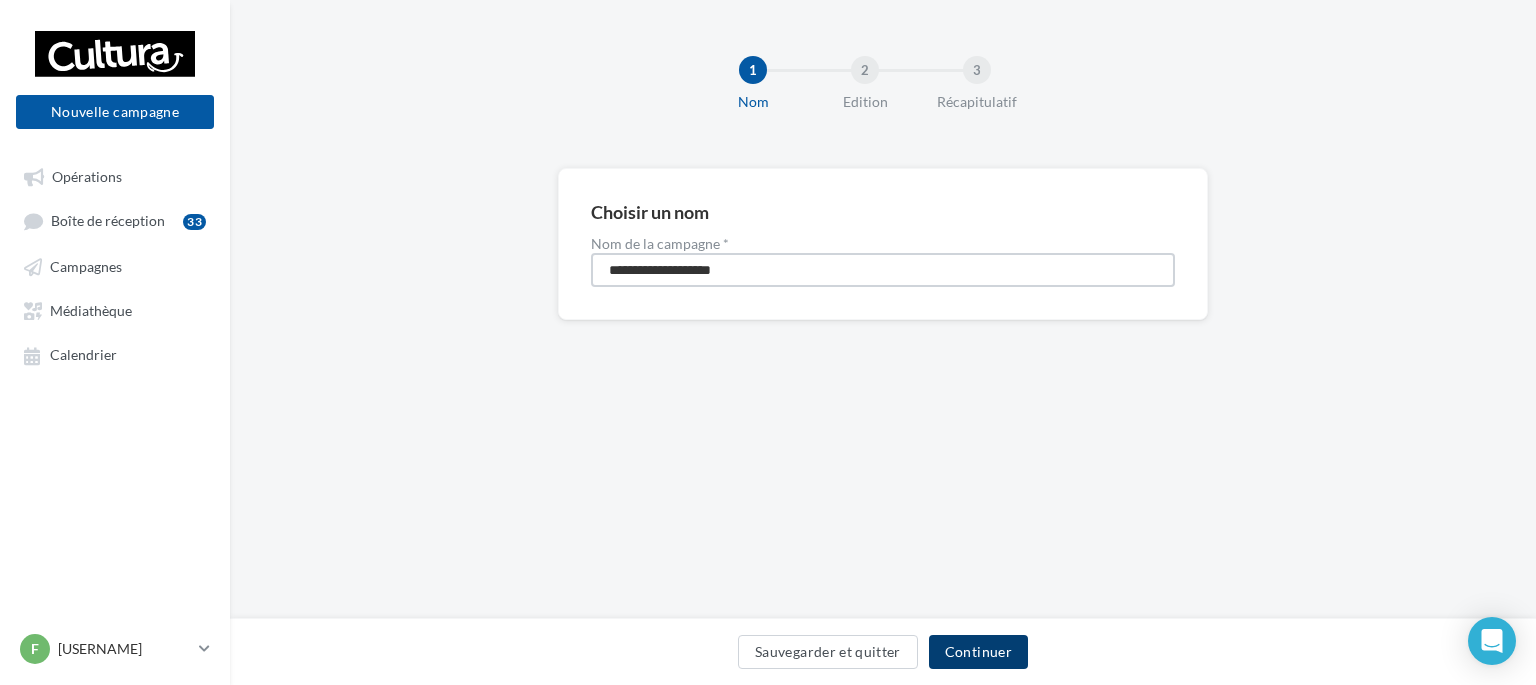 type on "**********" 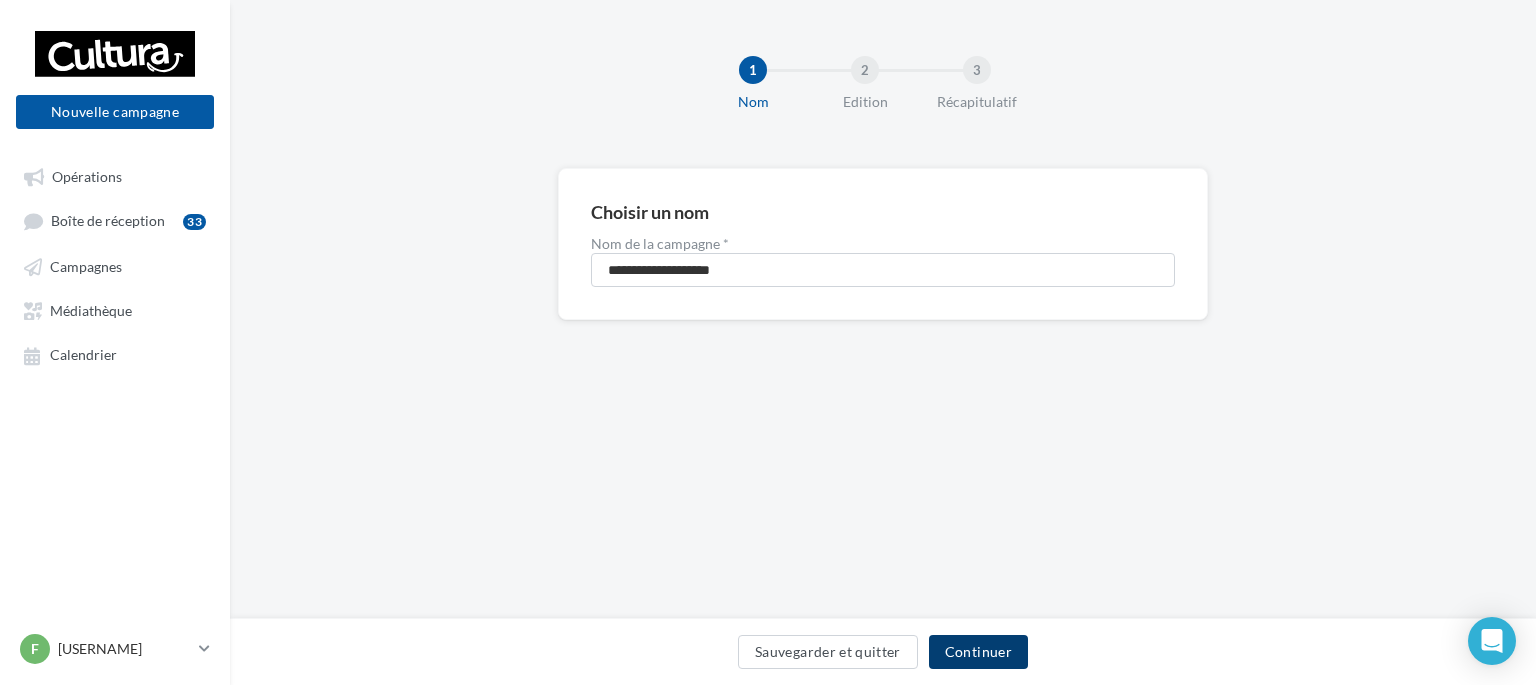 click on "Continuer" at bounding box center (978, 652) 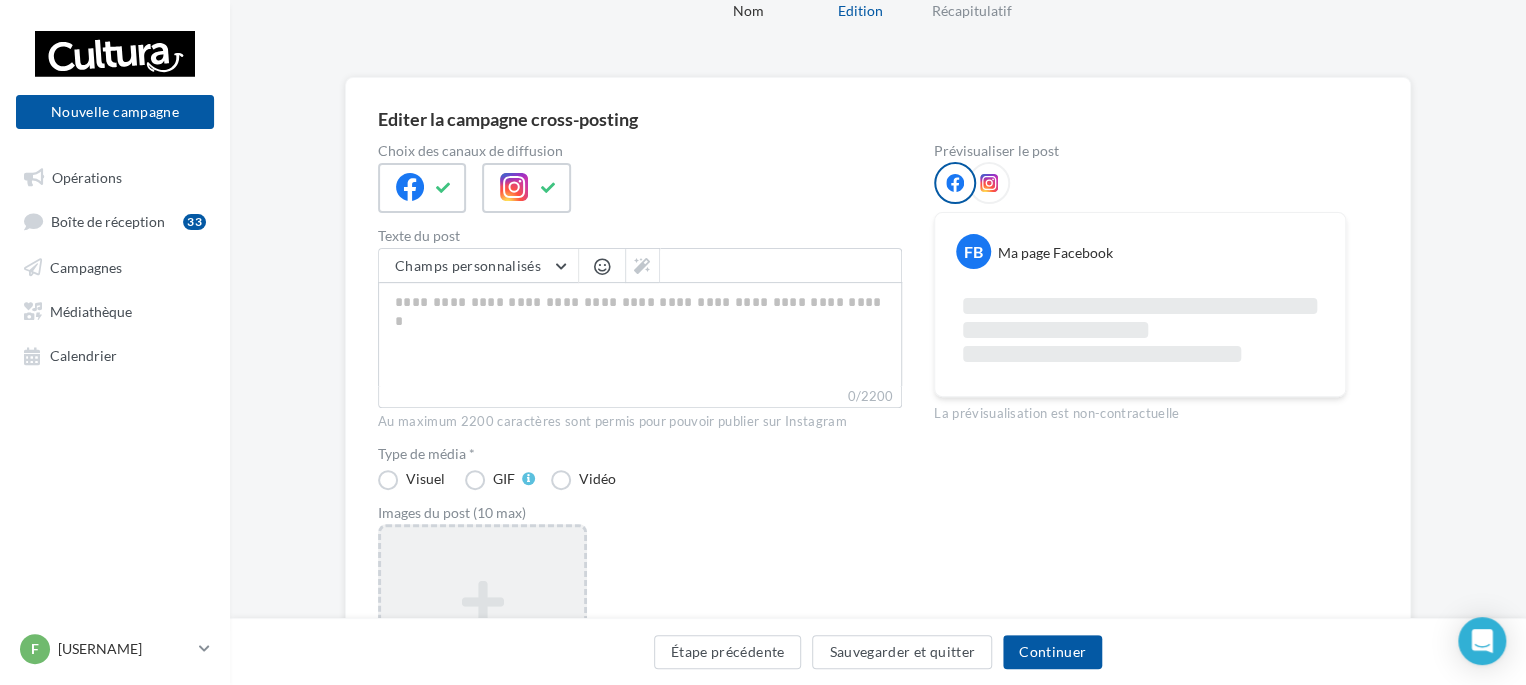 scroll, scrollTop: 200, scrollLeft: 0, axis: vertical 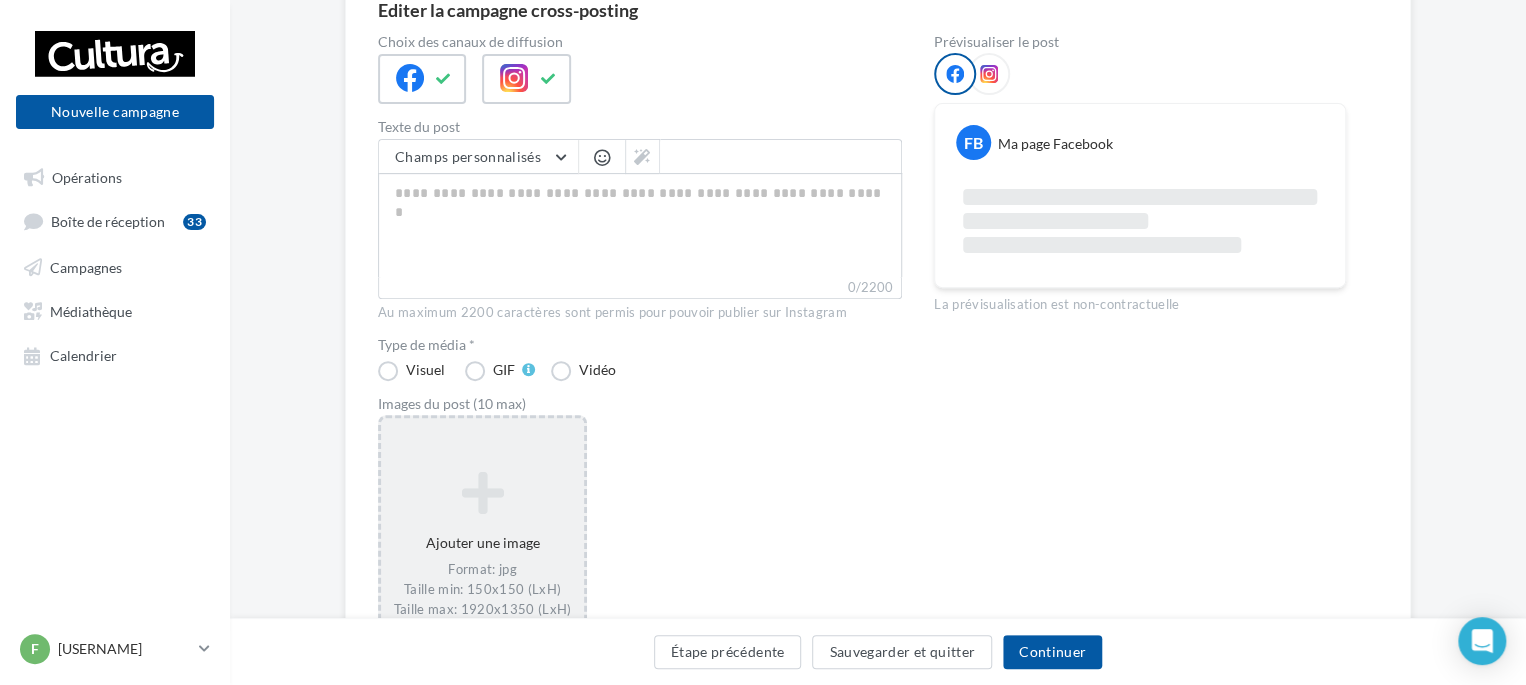 click at bounding box center (482, 493) 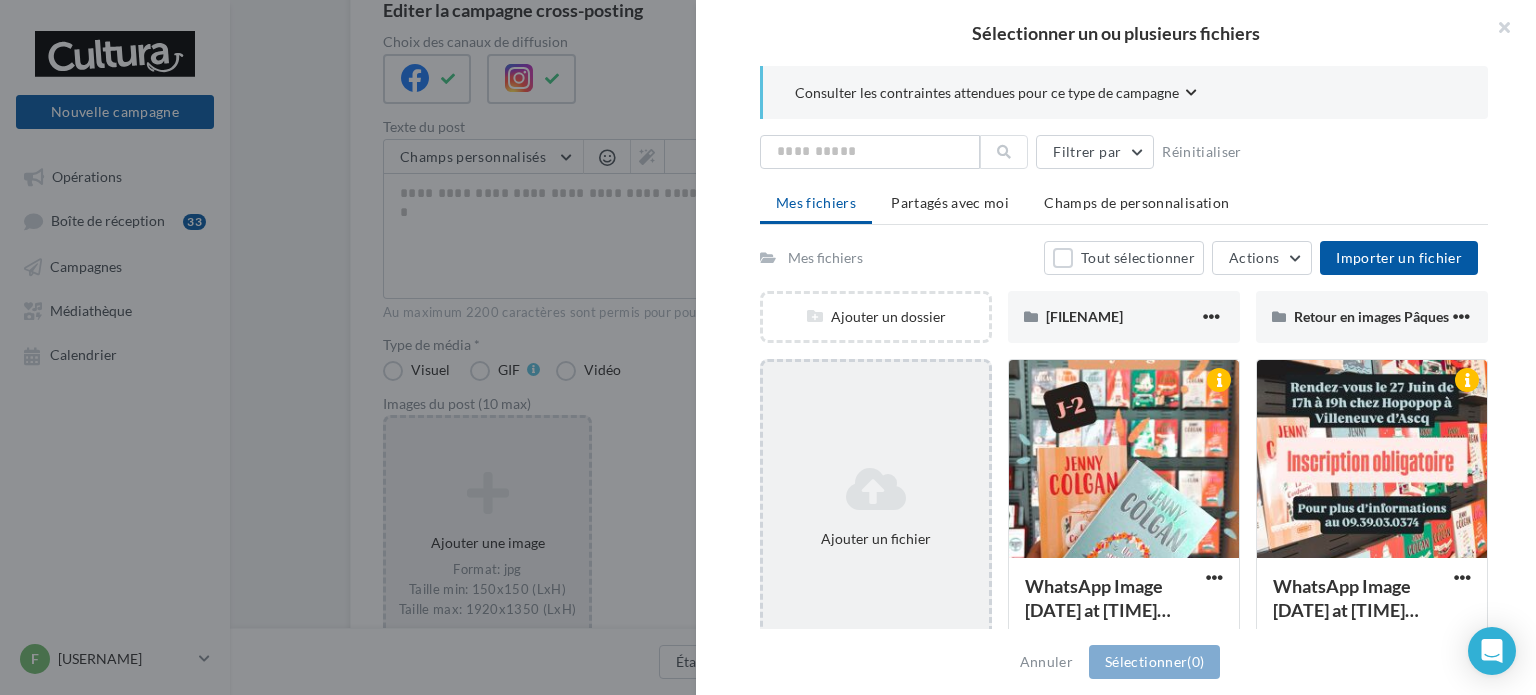 click on "Ajouter un fichier" at bounding box center [876, 317] 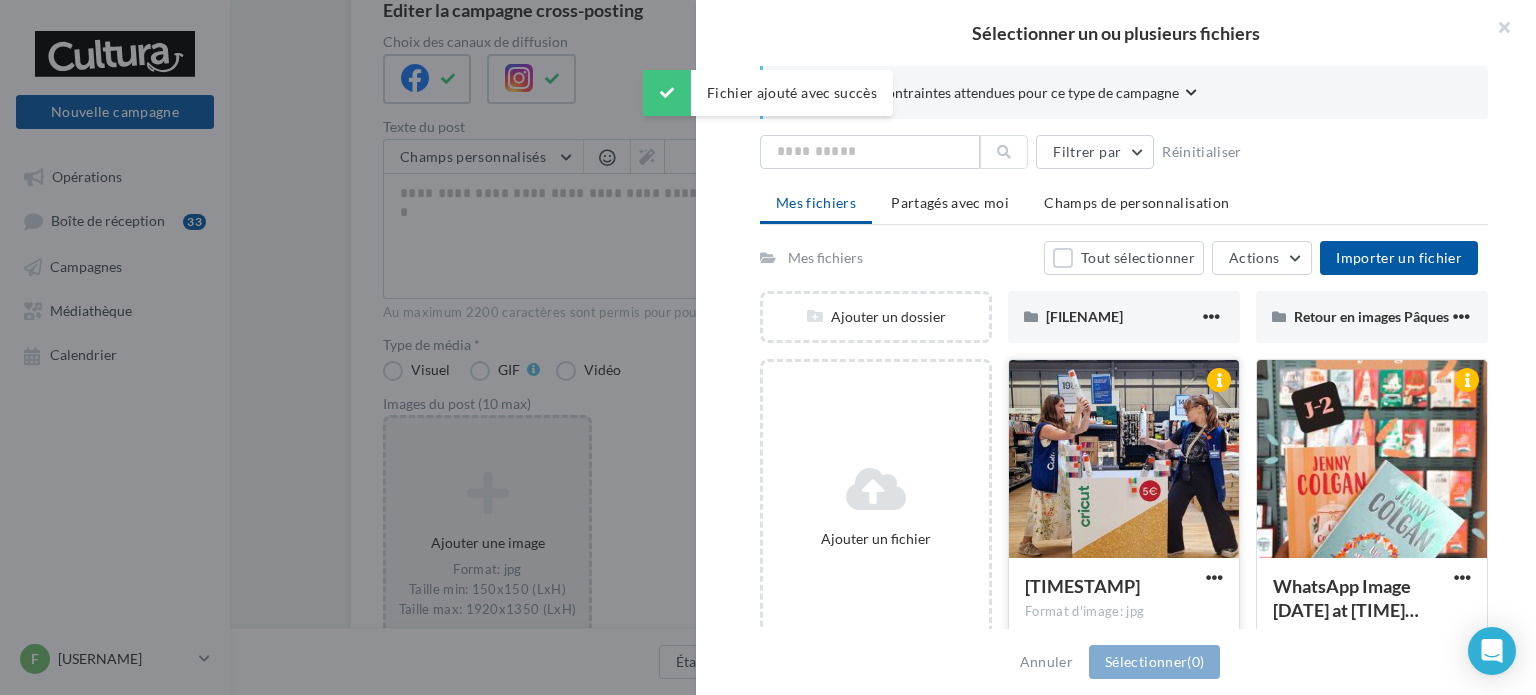 click at bounding box center [1124, 460] 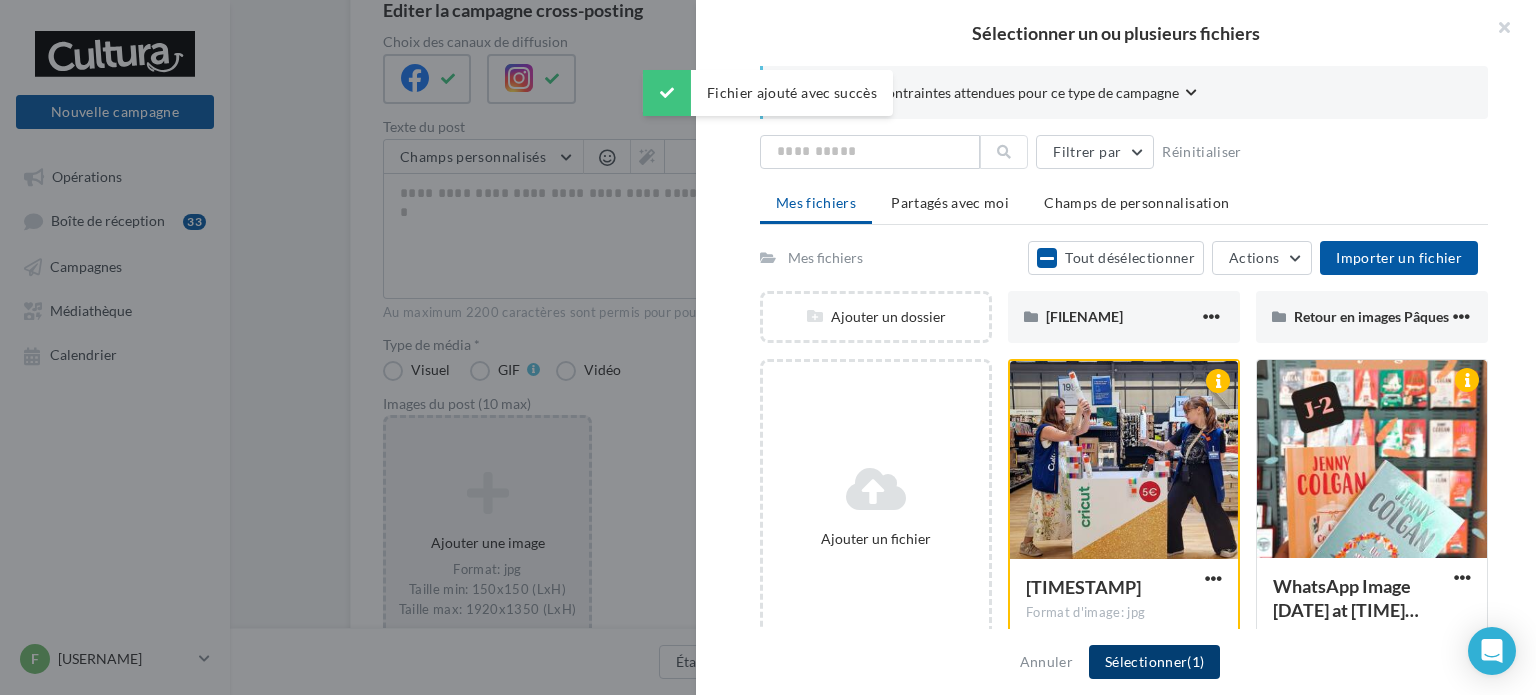 click on "Sélectionner   (1)" at bounding box center [1154, 662] 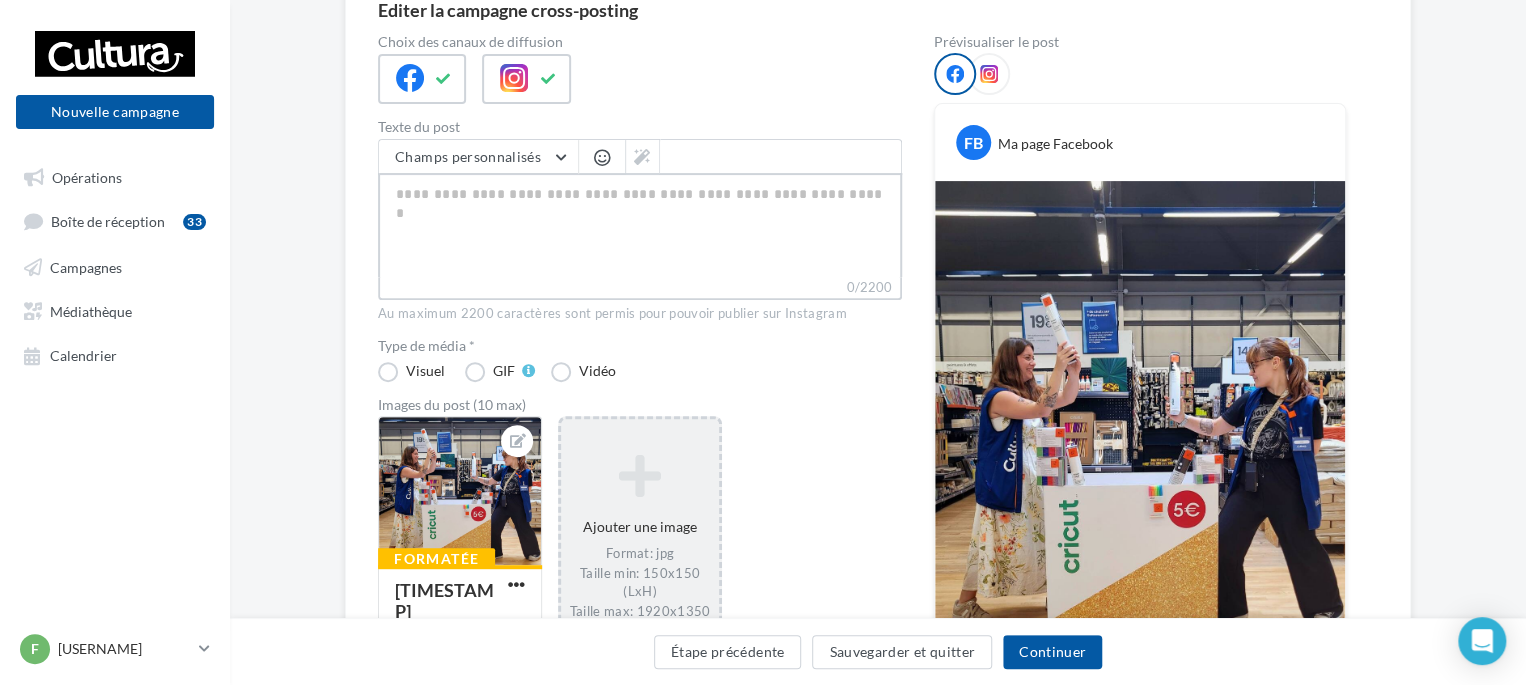 click on "0/2200" at bounding box center (640, 225) 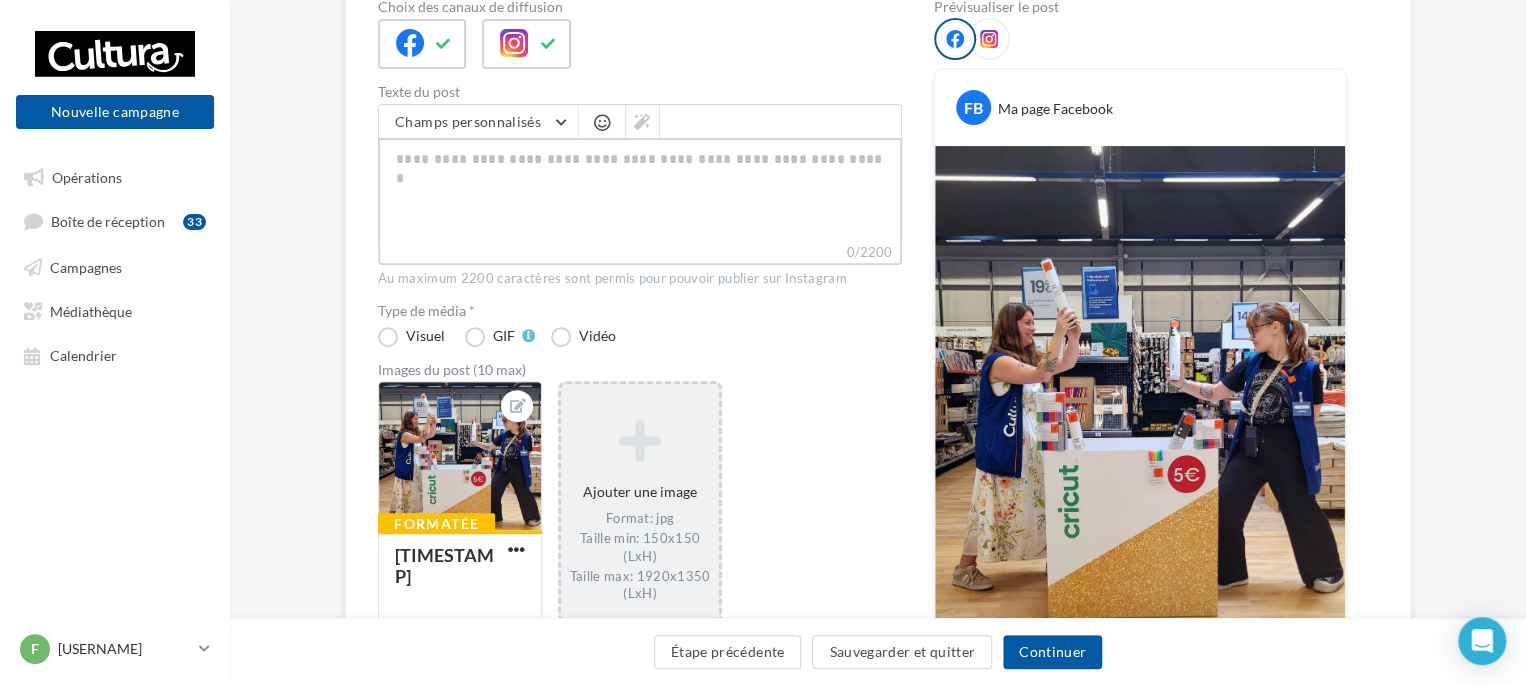 scroll, scrollTop: 200, scrollLeft: 0, axis: vertical 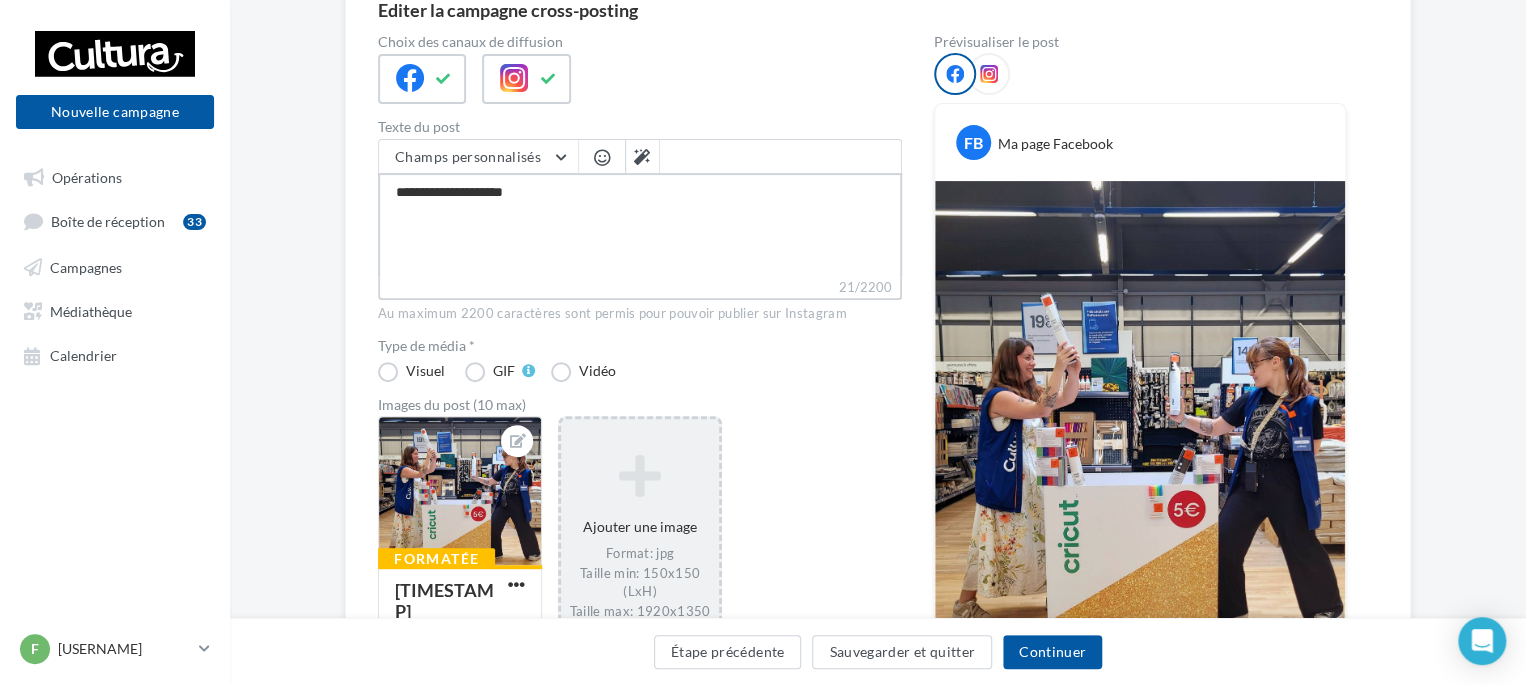 click on "**********" at bounding box center [640, 225] 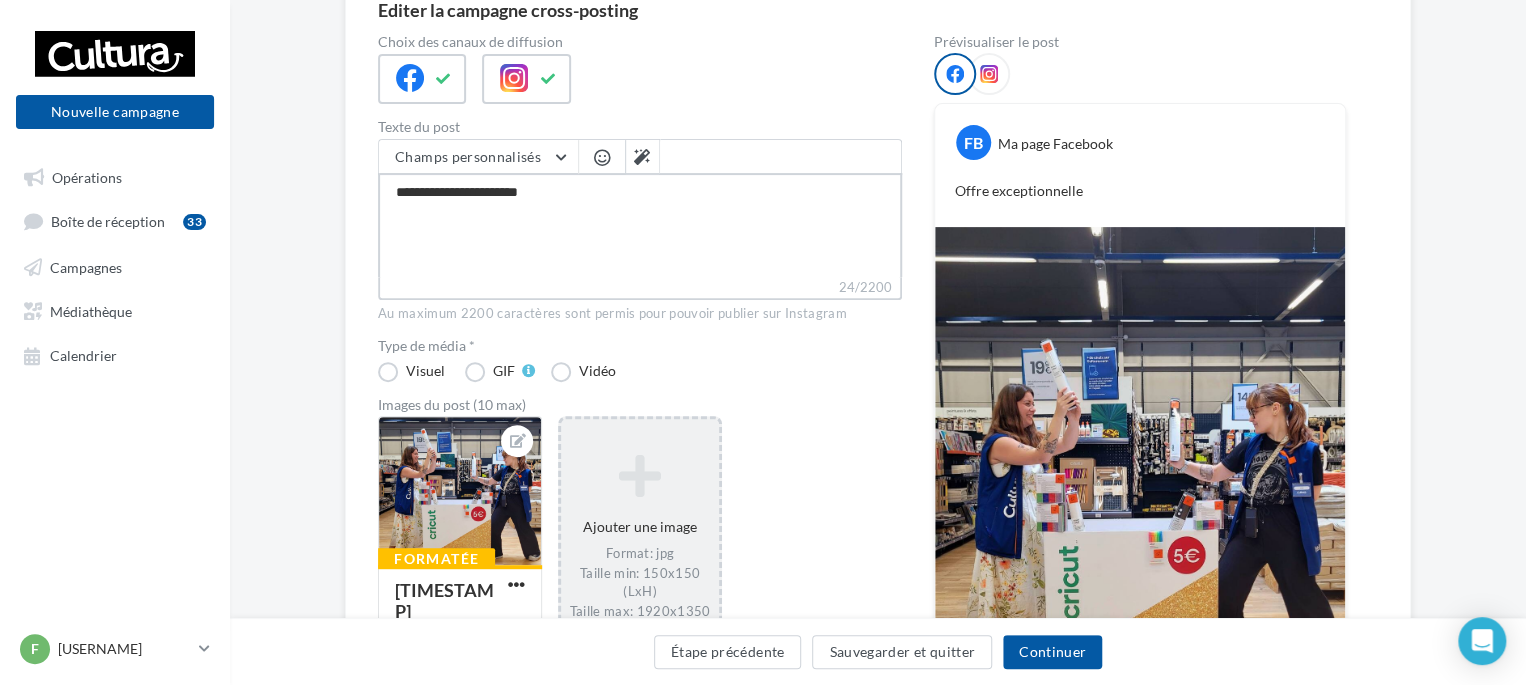 click on "**********" at bounding box center [640, 225] 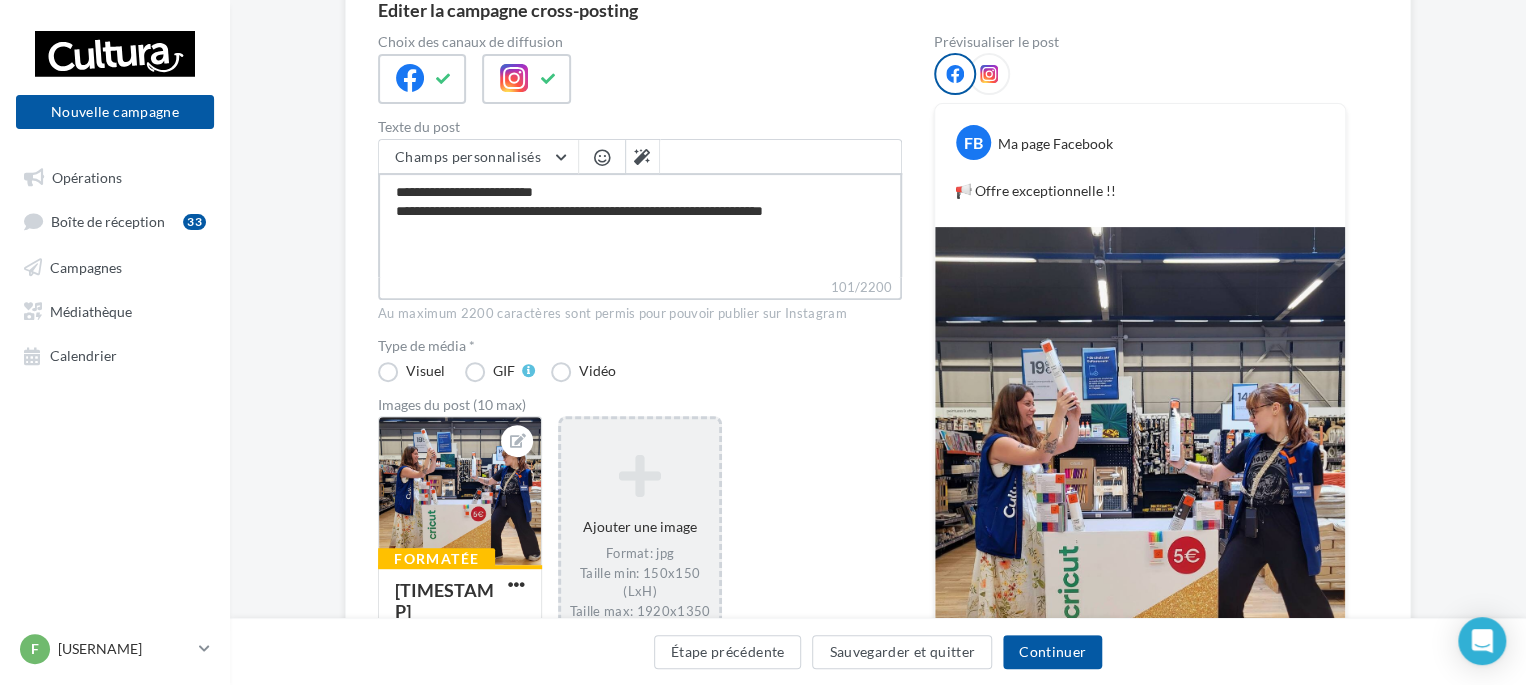 click on "**********" at bounding box center (640, 225) 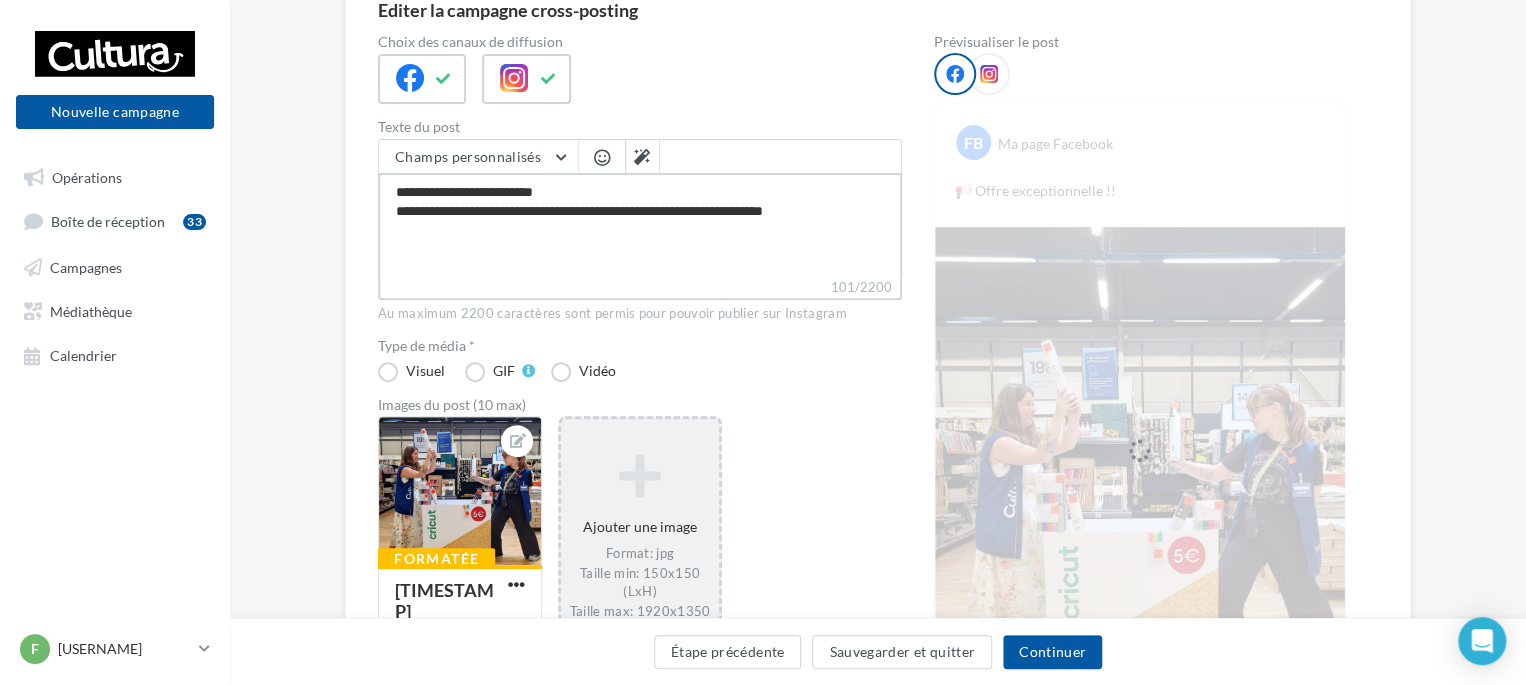 drag, startPoint x: 731, startPoint y: 211, endPoint x: 696, endPoint y: 259, distance: 59.405388 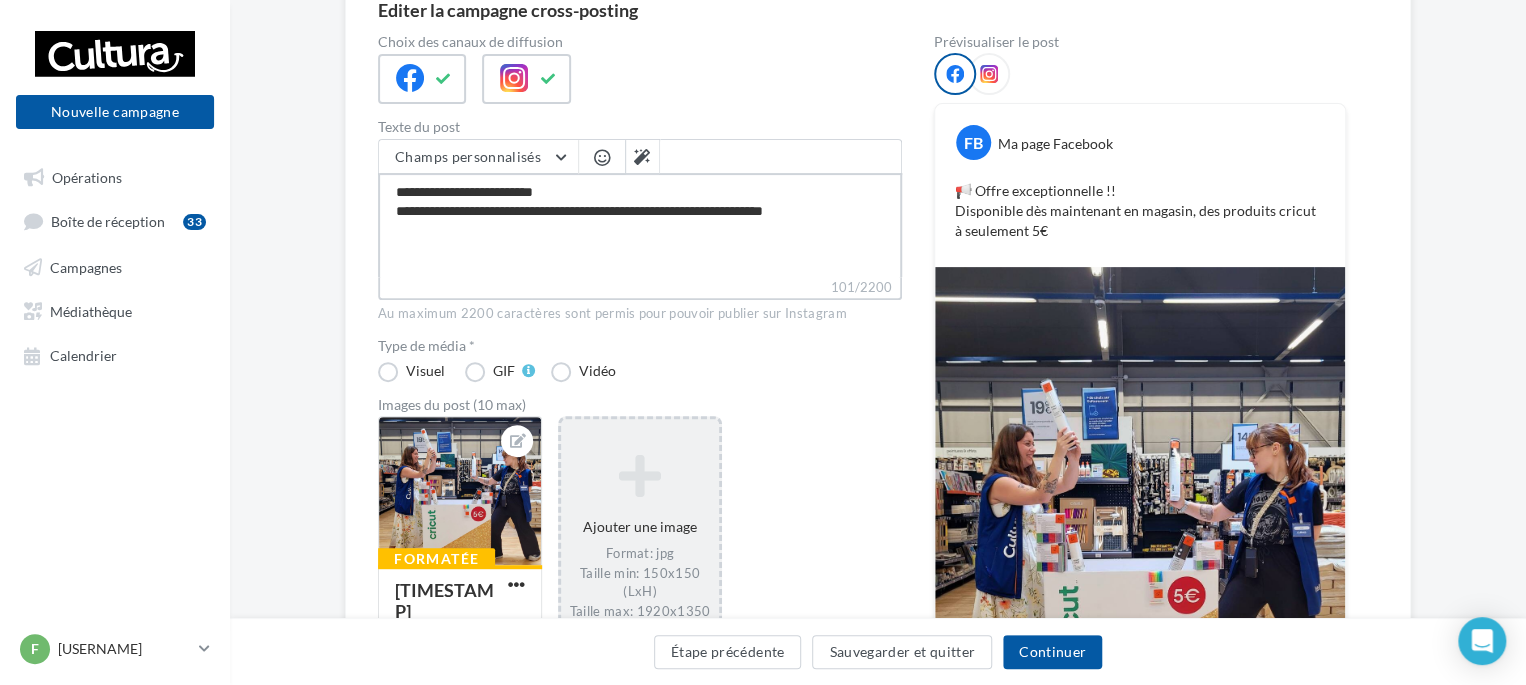 click on "**********" at bounding box center (640, 225) 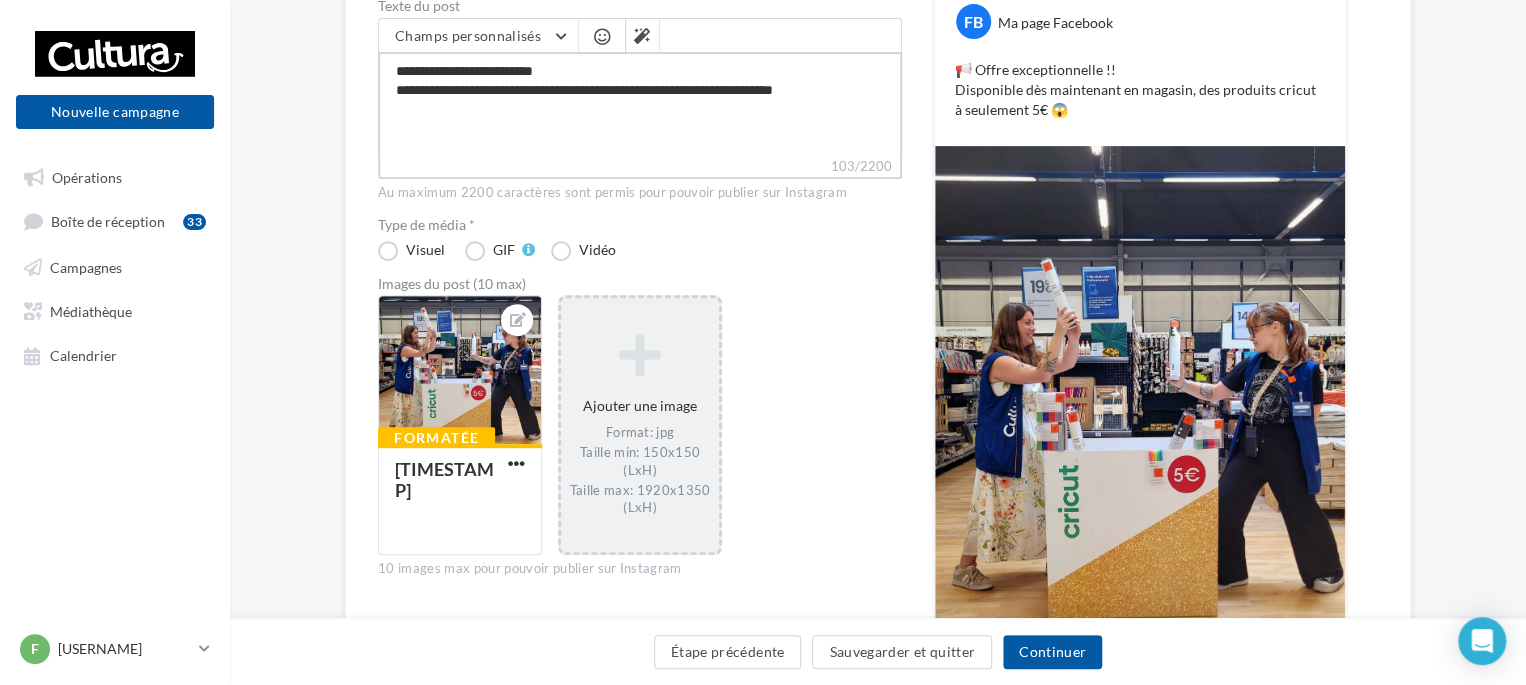 scroll, scrollTop: 200, scrollLeft: 0, axis: vertical 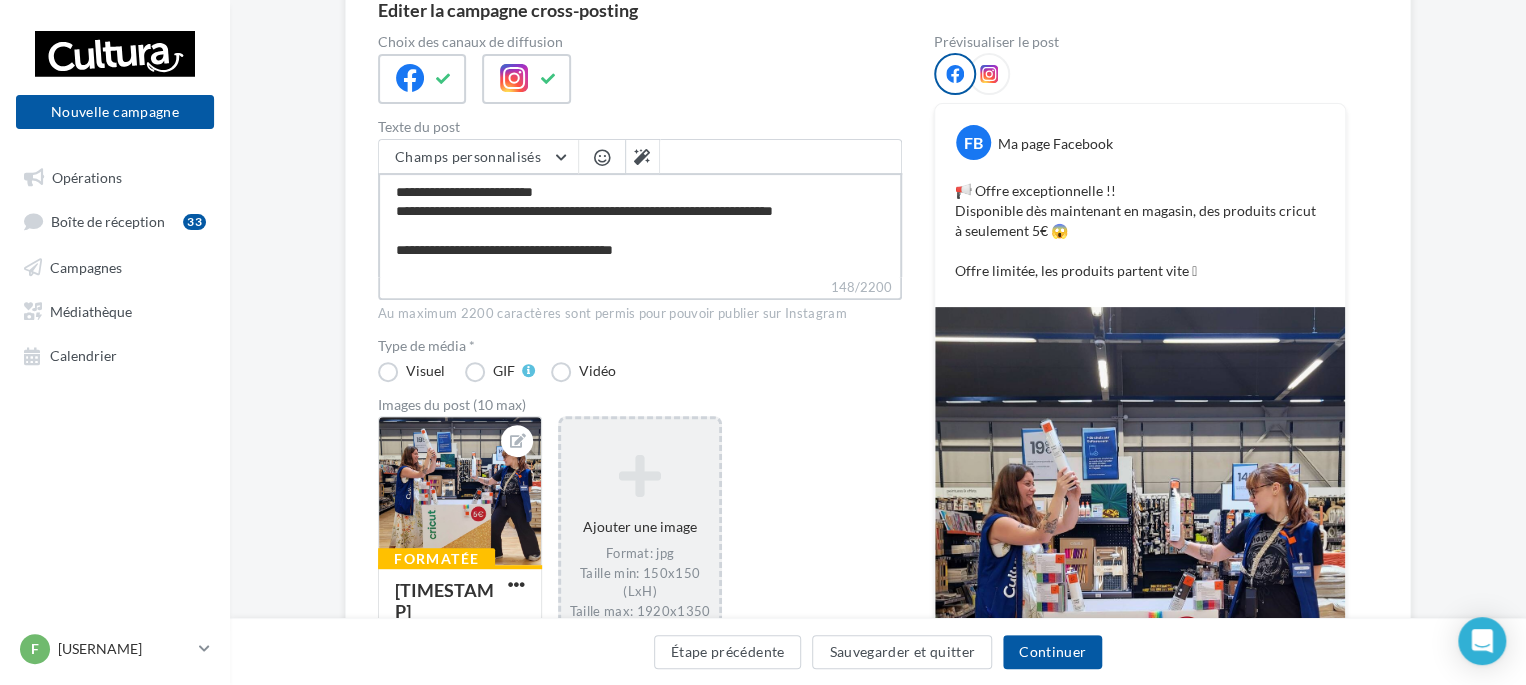 click on "**********" at bounding box center (640, 225) 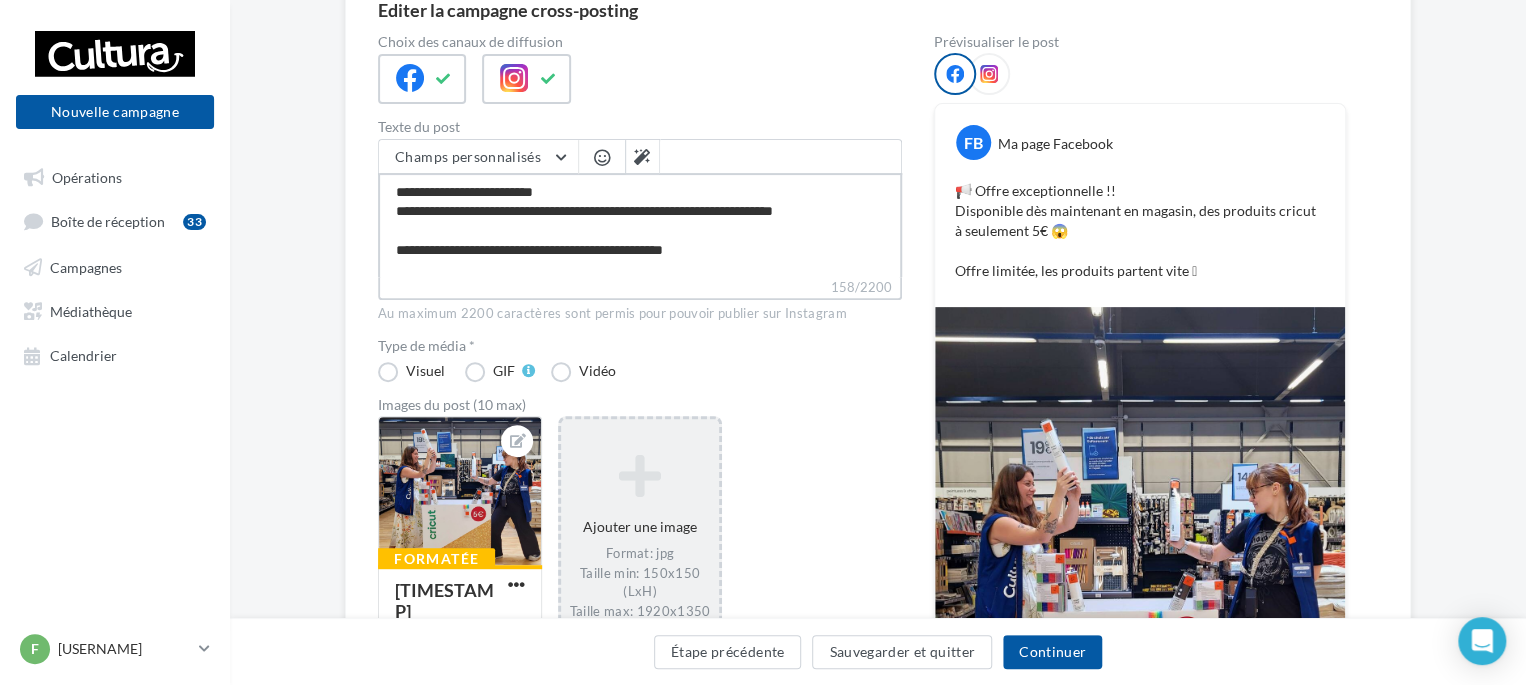 click on "**********" at bounding box center [640, 225] 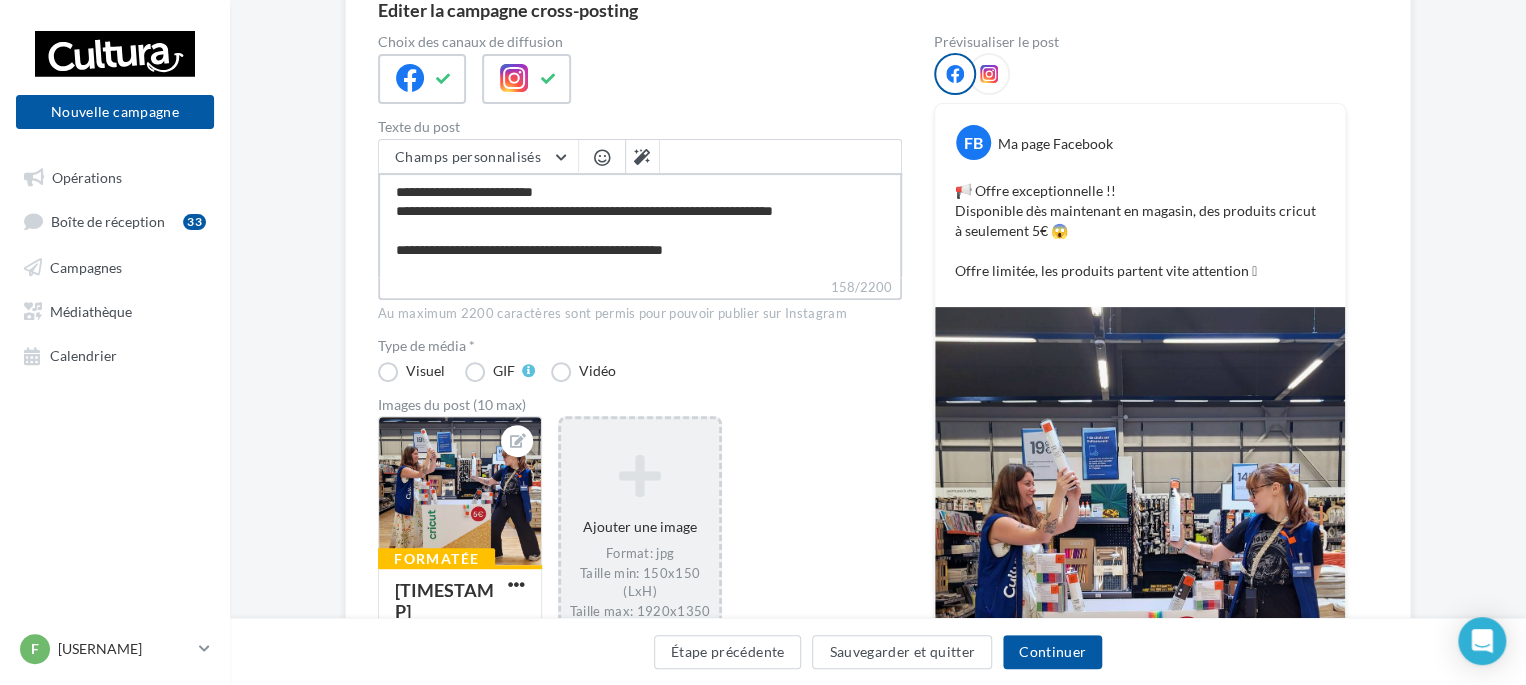 click on "**********" at bounding box center [640, 225] 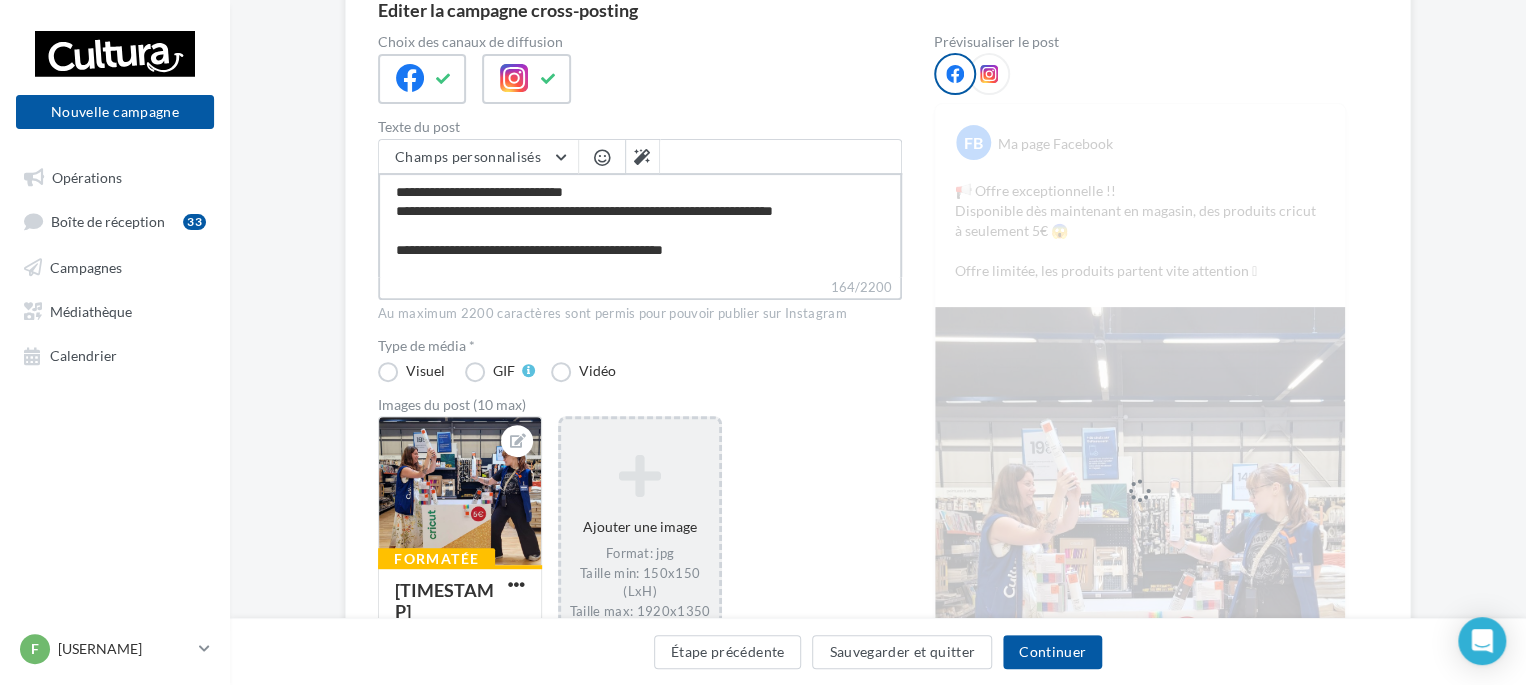 click on "**********" at bounding box center [640, 225] 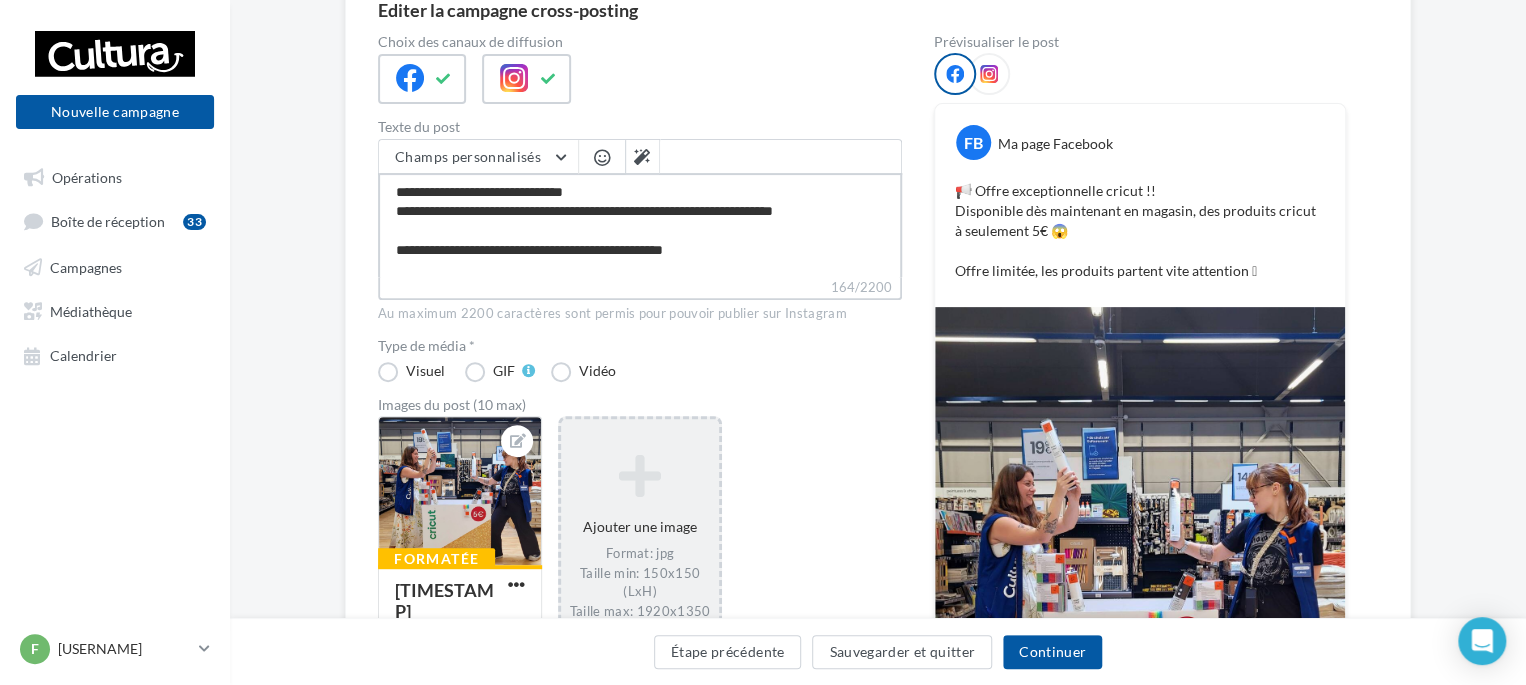 click on "**********" at bounding box center [640, 225] 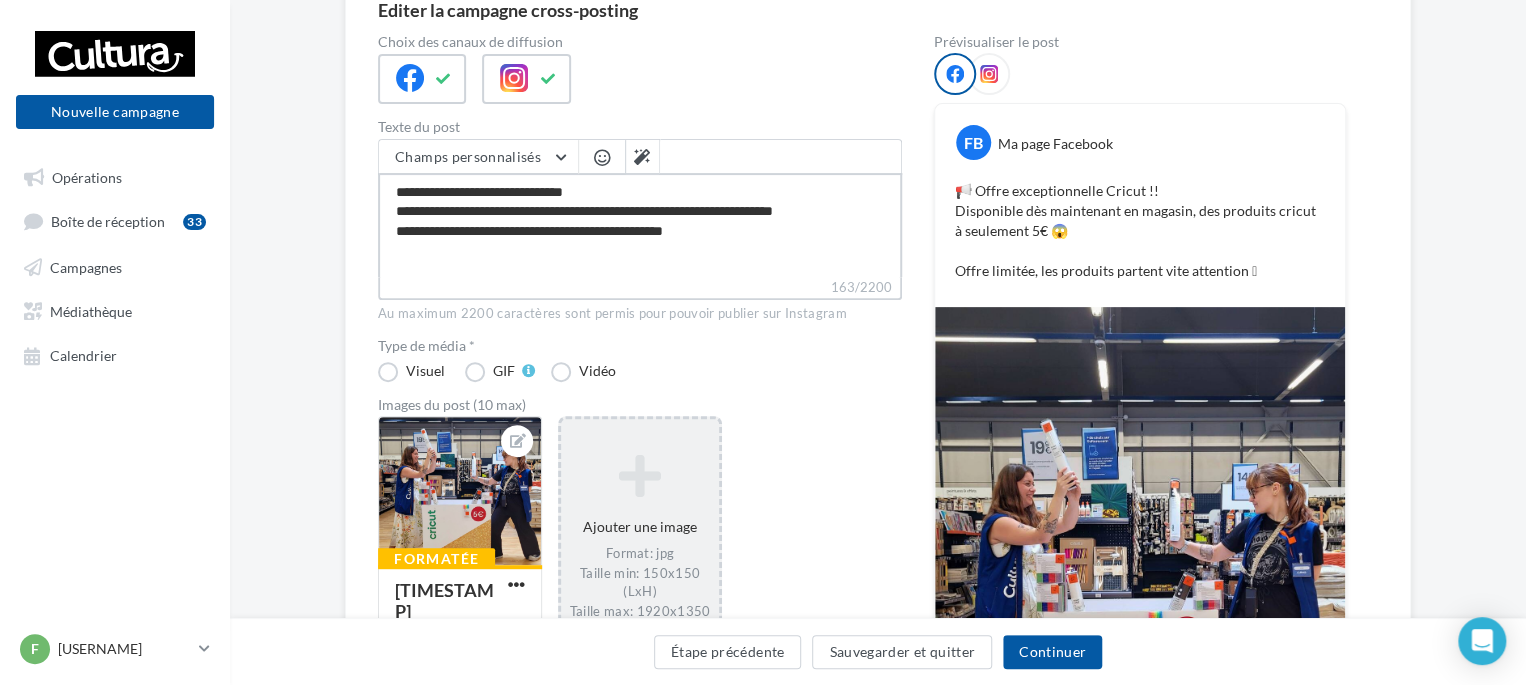 click on "**********" at bounding box center (640, 225) 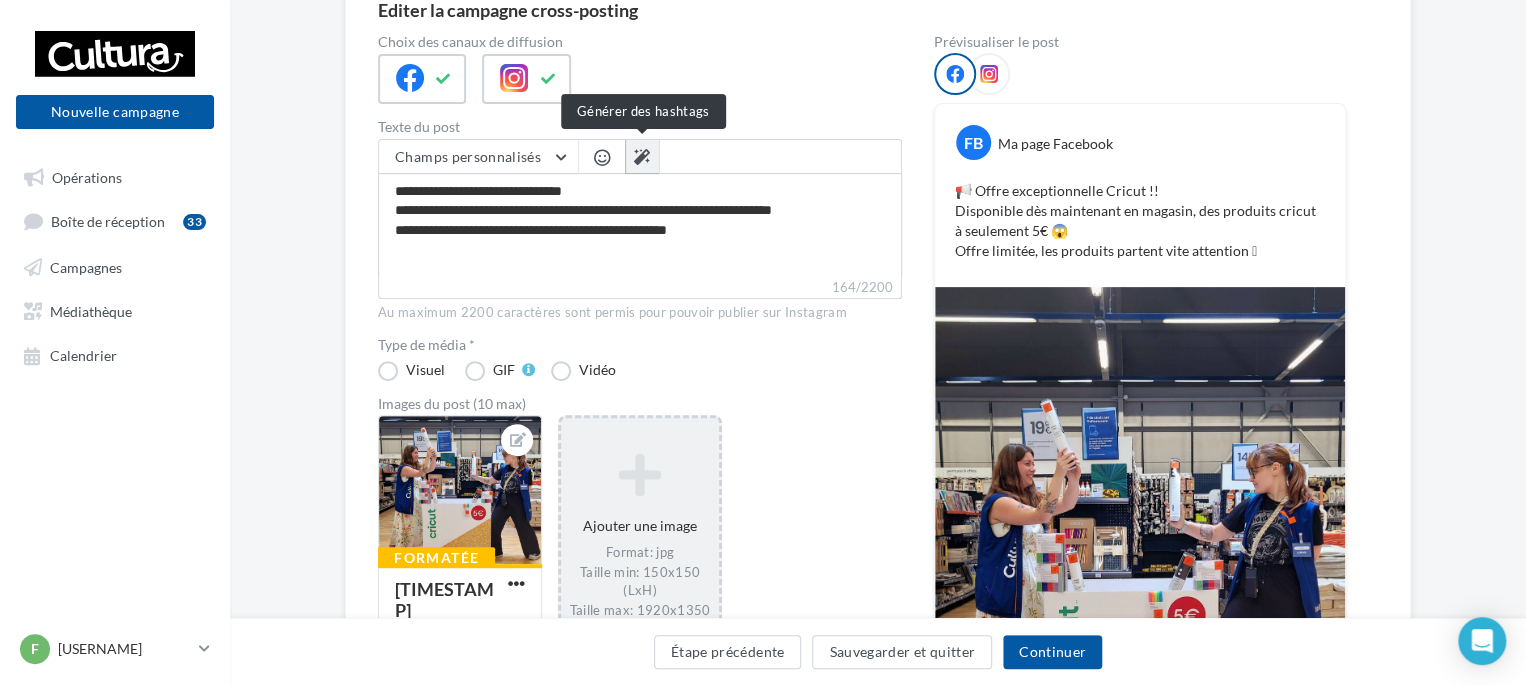click at bounding box center [642, 157] 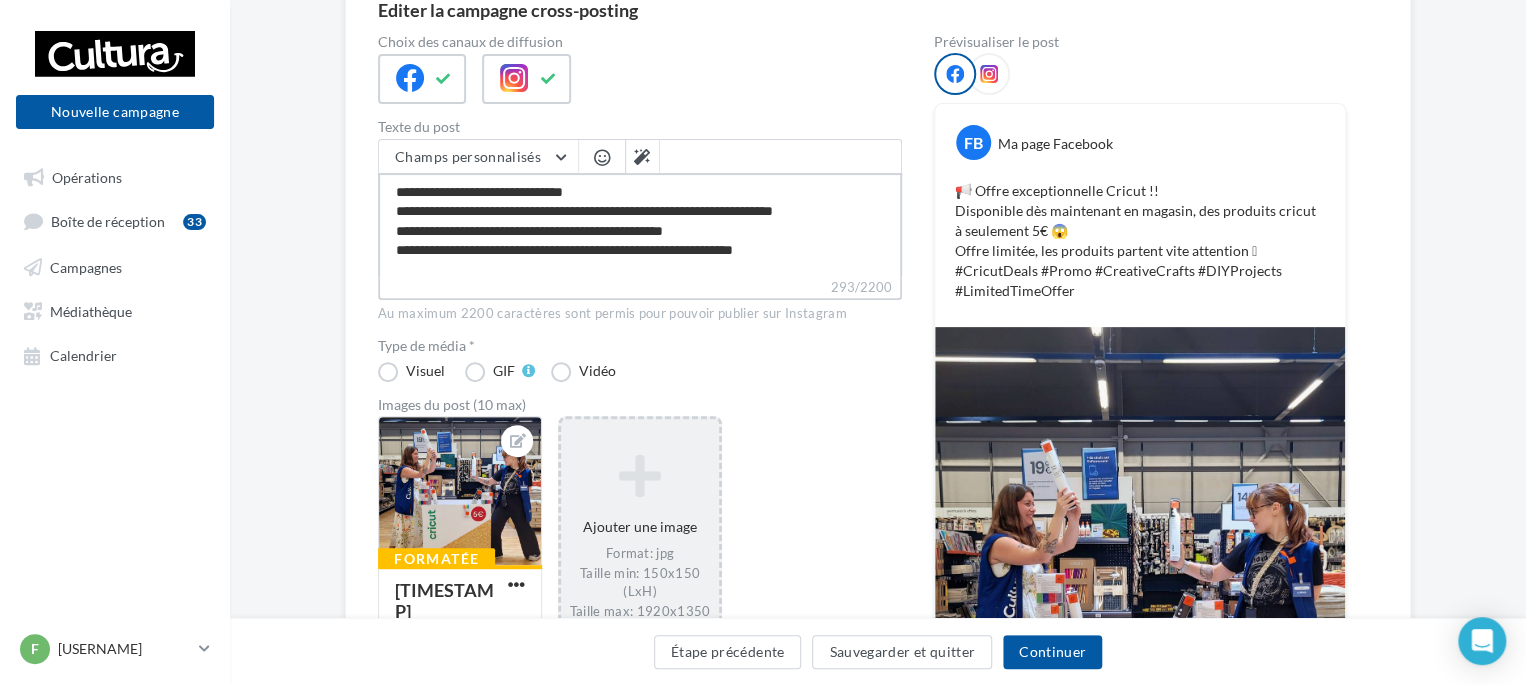 drag, startPoint x: 839, startPoint y: 247, endPoint x: 740, endPoint y: 255, distance: 99.32271 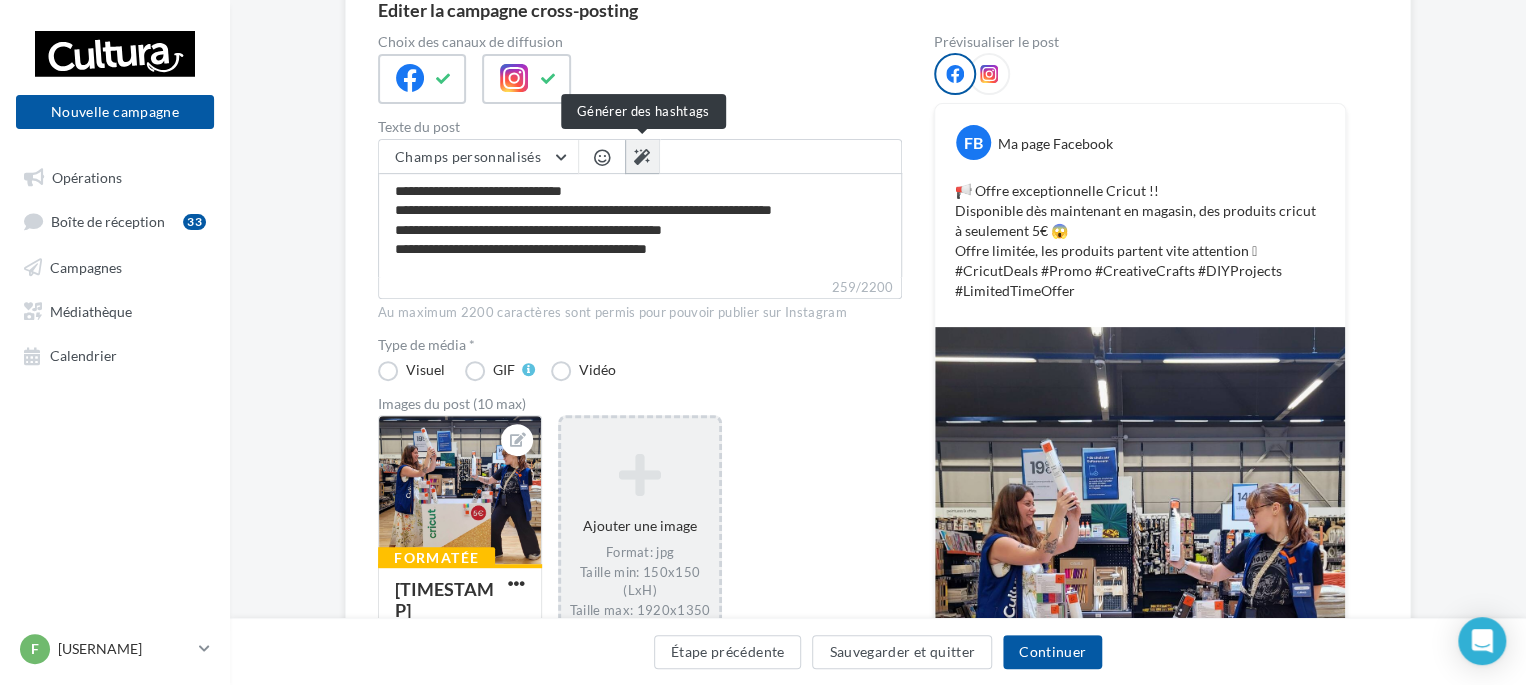 click at bounding box center [642, 157] 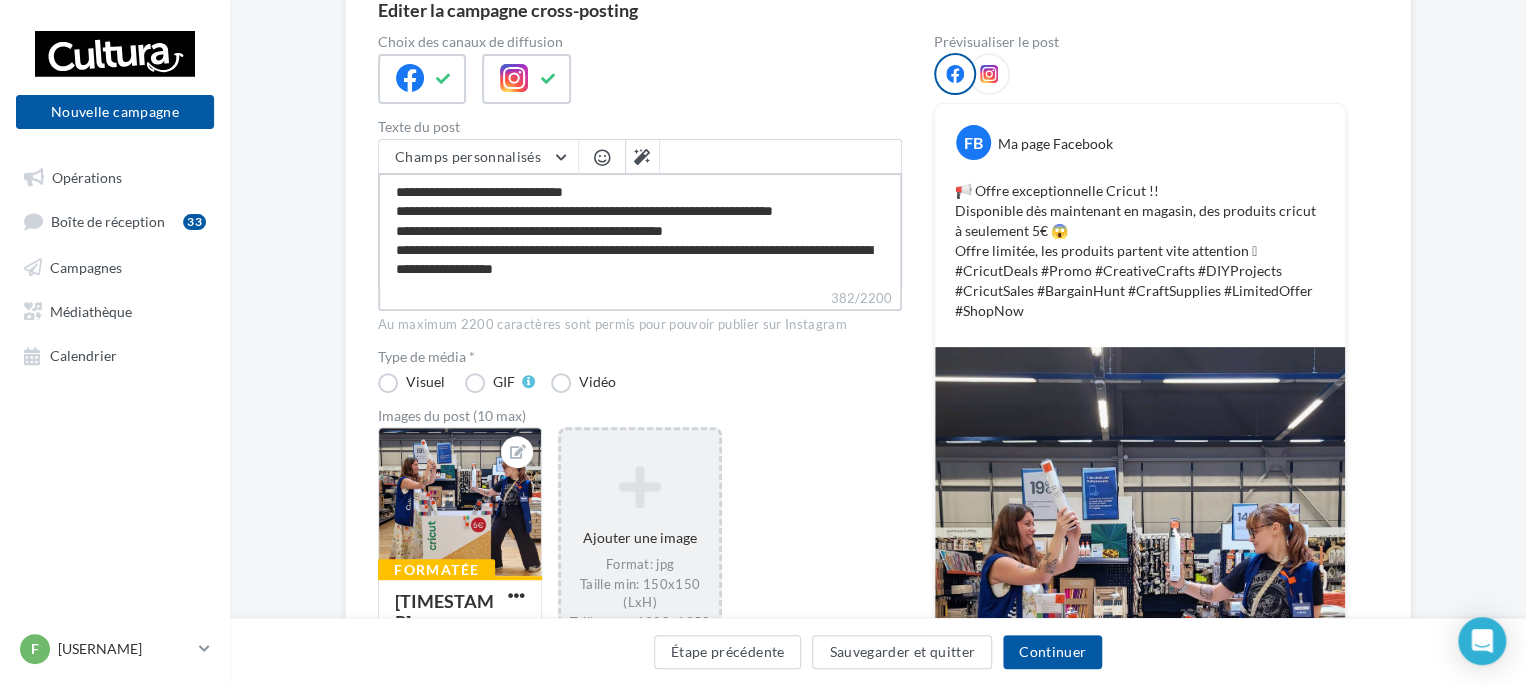 drag, startPoint x: 747, startPoint y: 274, endPoint x: 668, endPoint y: 275, distance: 79.00633 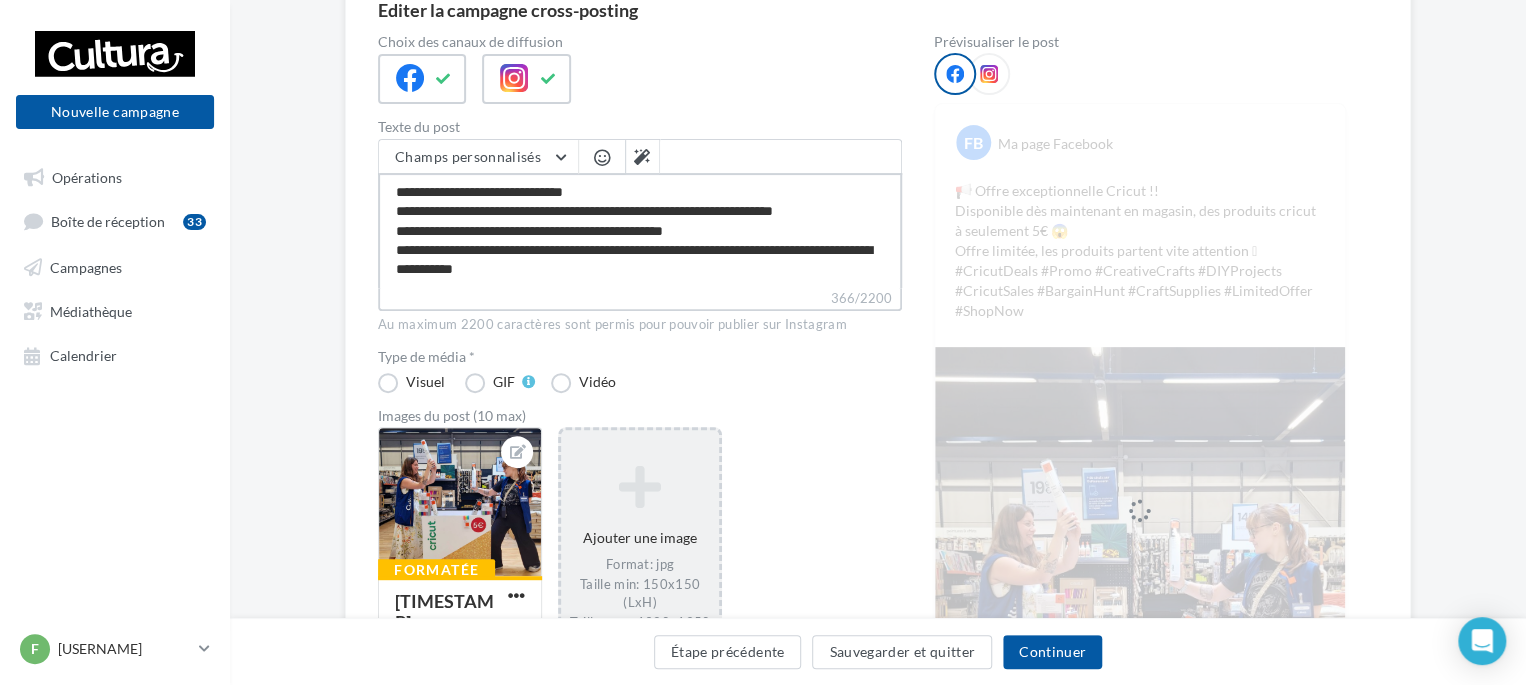 drag, startPoint x: 578, startPoint y: 265, endPoint x: 722, endPoint y: 248, distance: 145 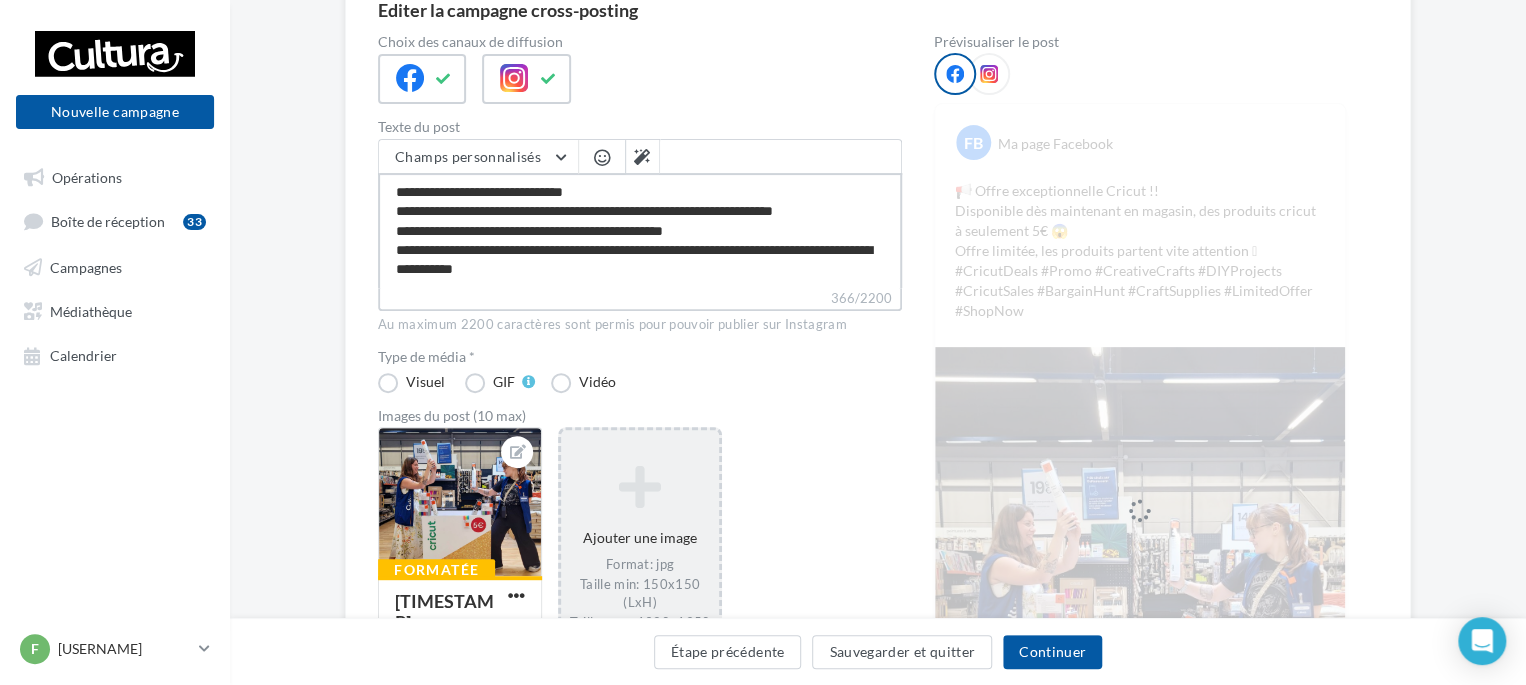 click on "**********" at bounding box center (640, 230) 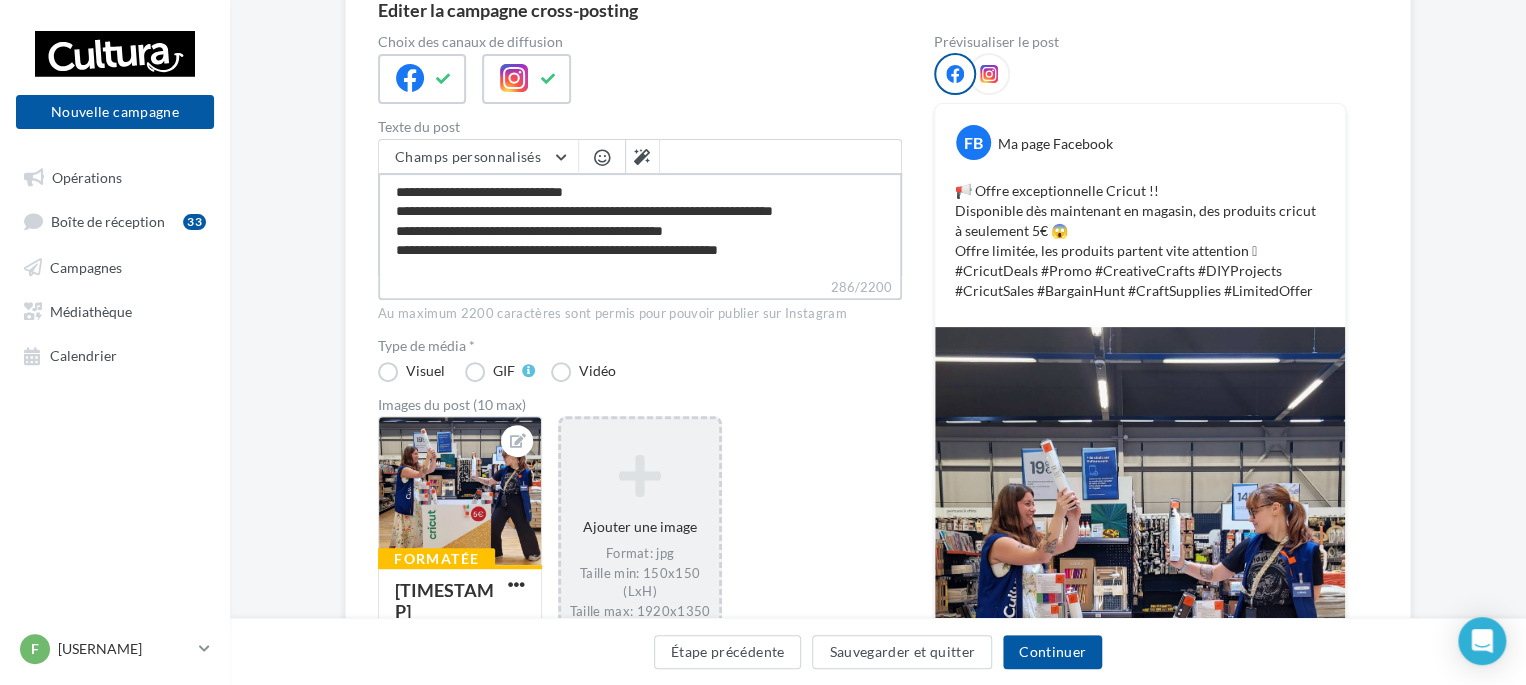 type on "**********" 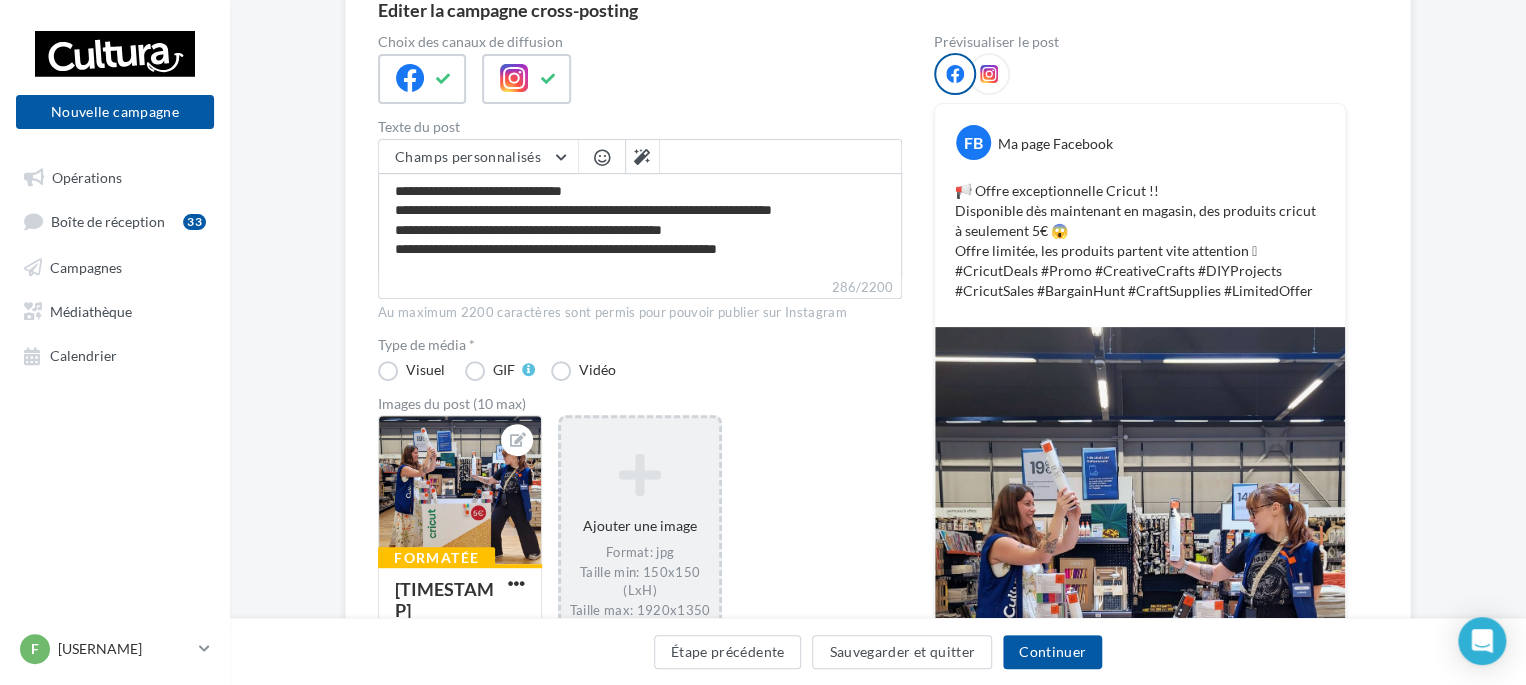 click on "Type de média
*
Visuel
GIF
Vidéo" at bounding box center (640, 359) 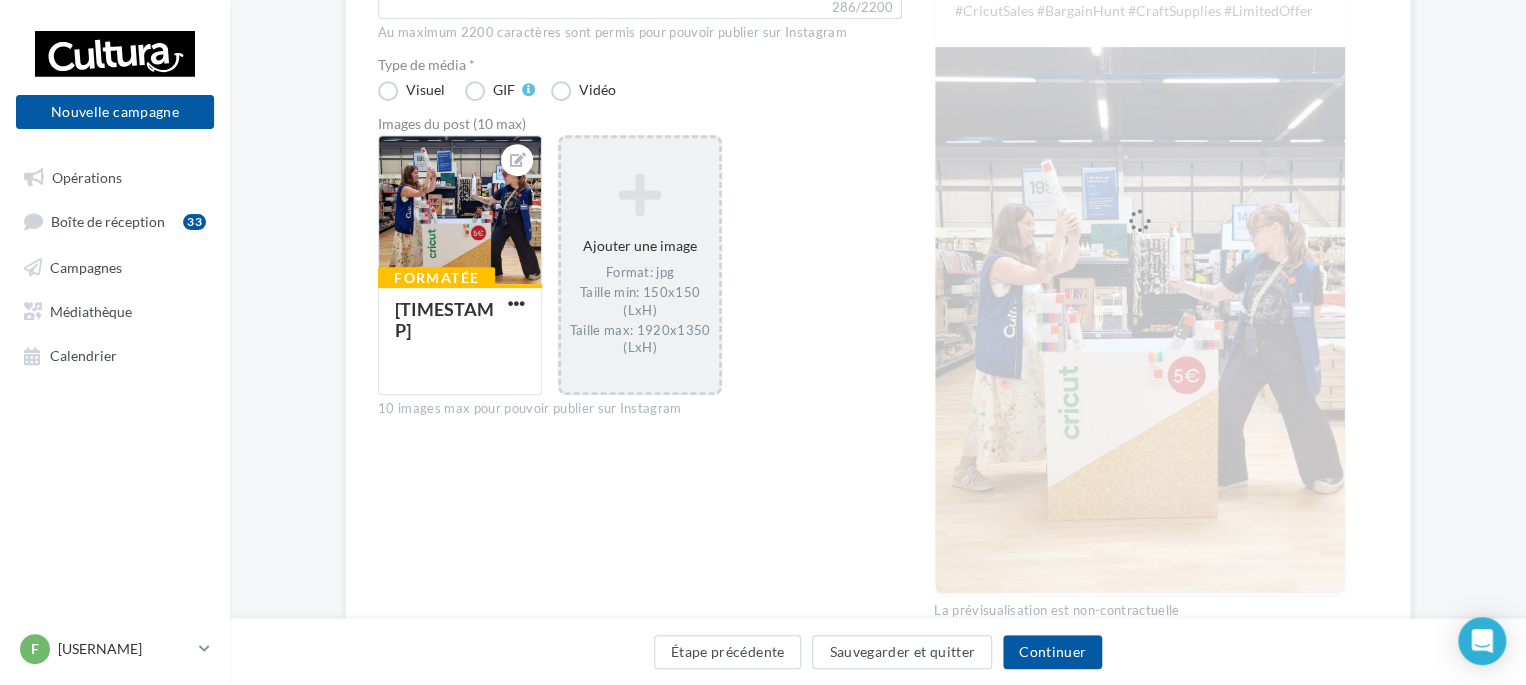 scroll, scrollTop: 581, scrollLeft: 0, axis: vertical 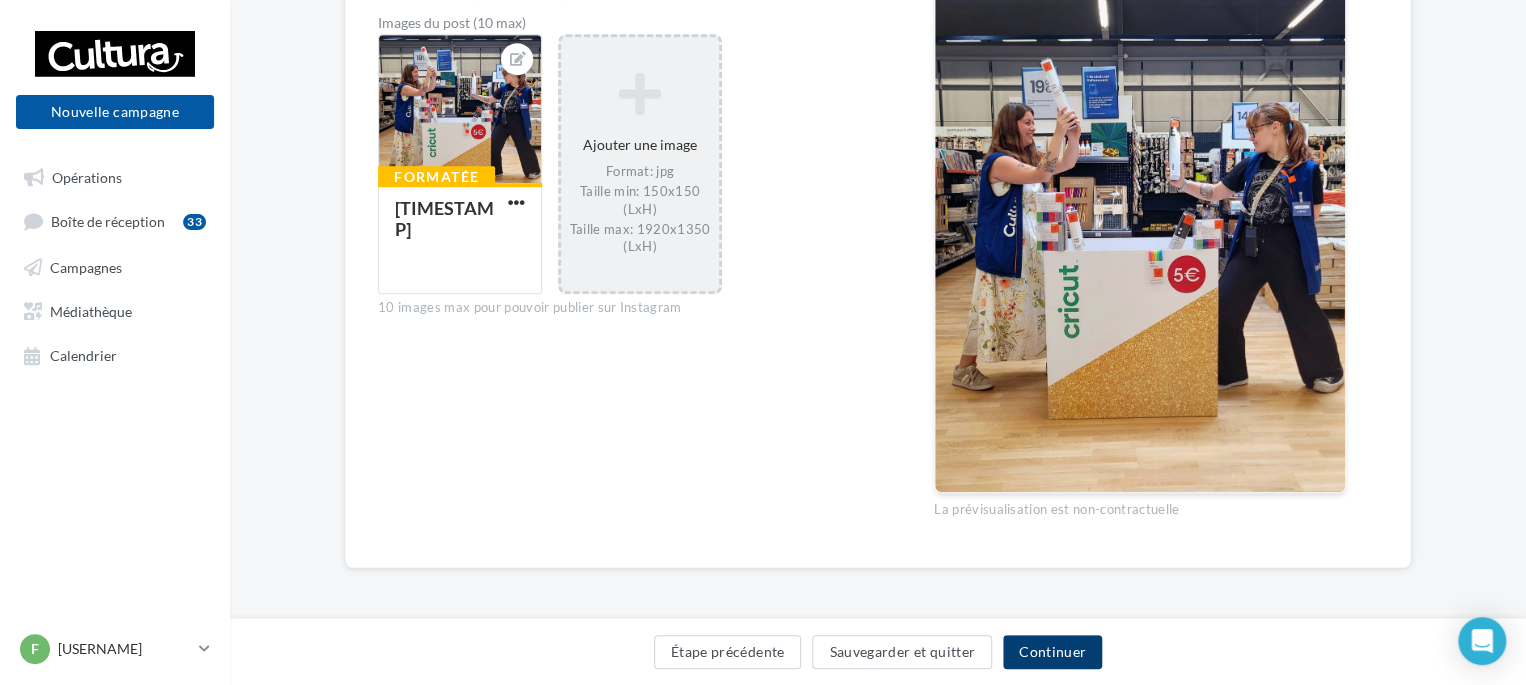 click on "Continuer" at bounding box center [1052, 652] 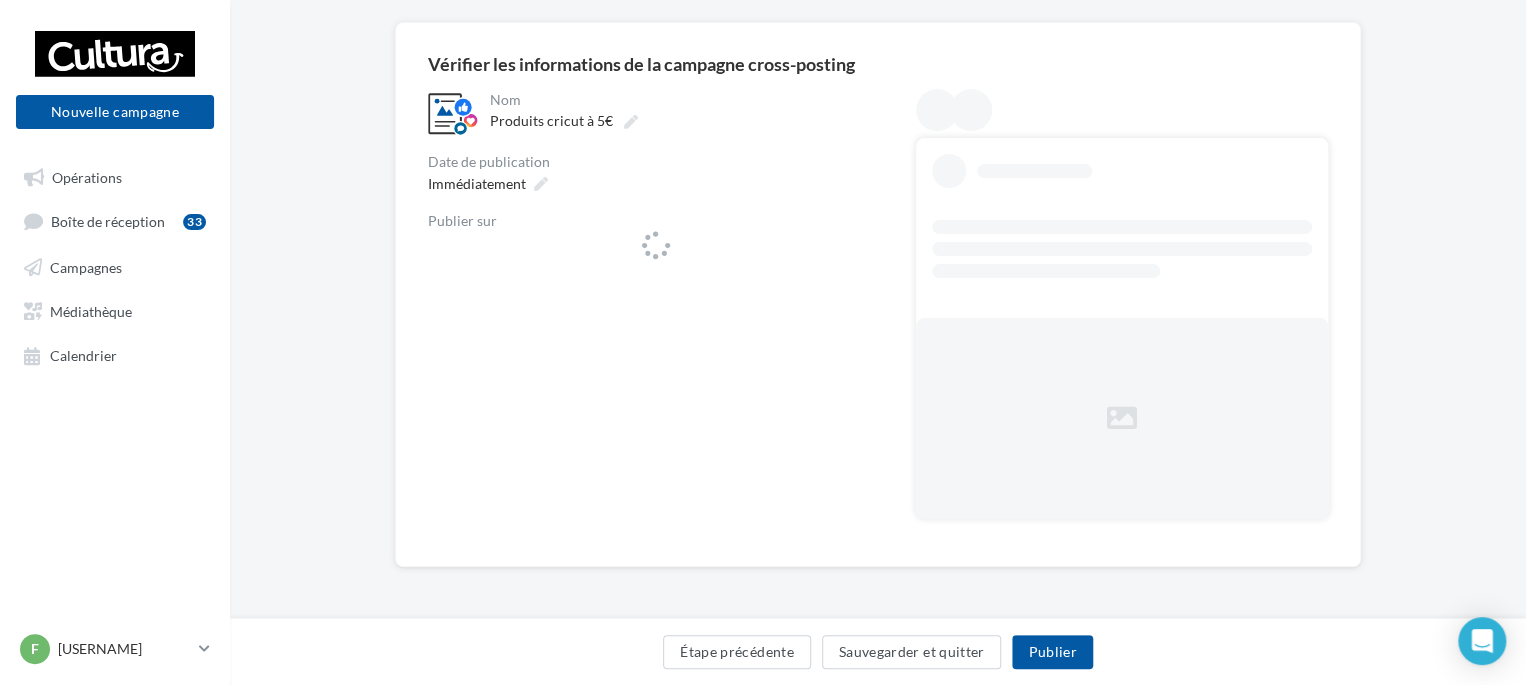 scroll, scrollTop: 0, scrollLeft: 0, axis: both 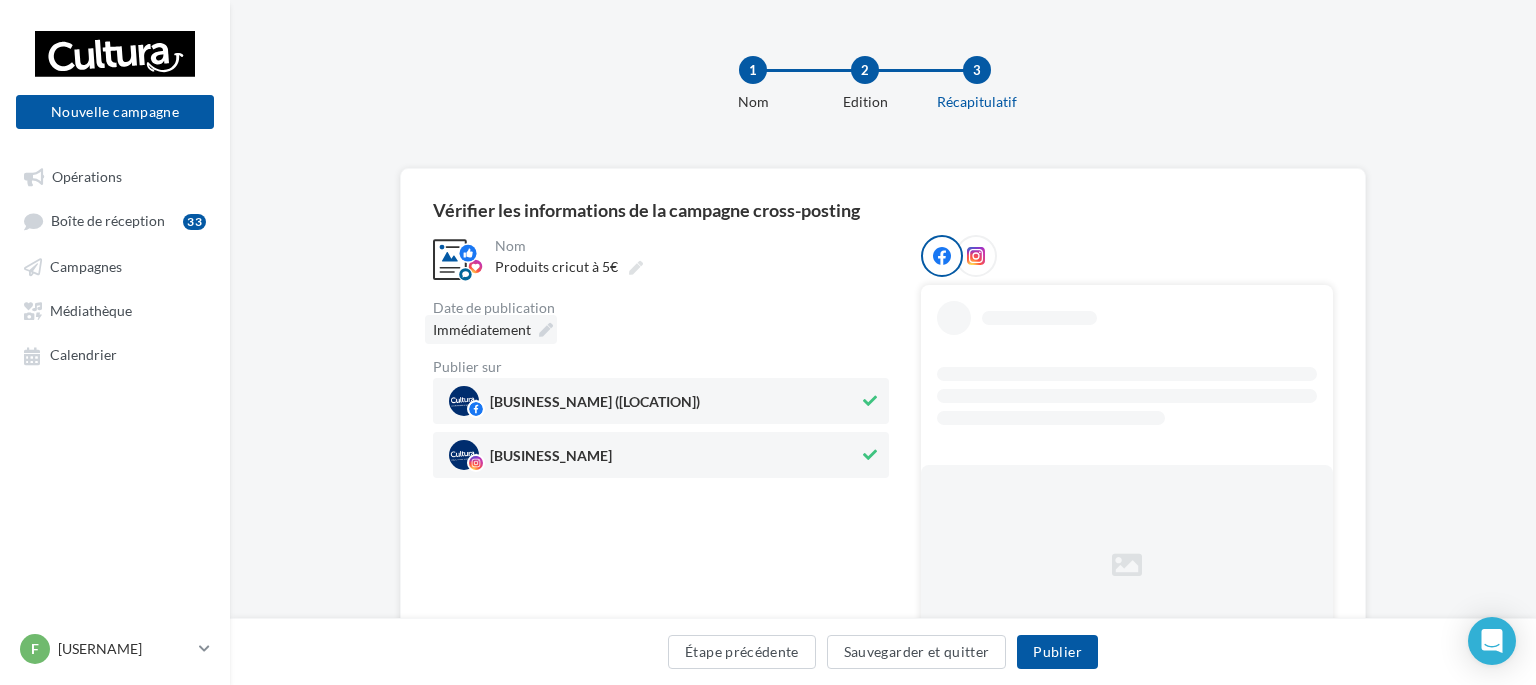 click on "Immédiatement" at bounding box center [491, 329] 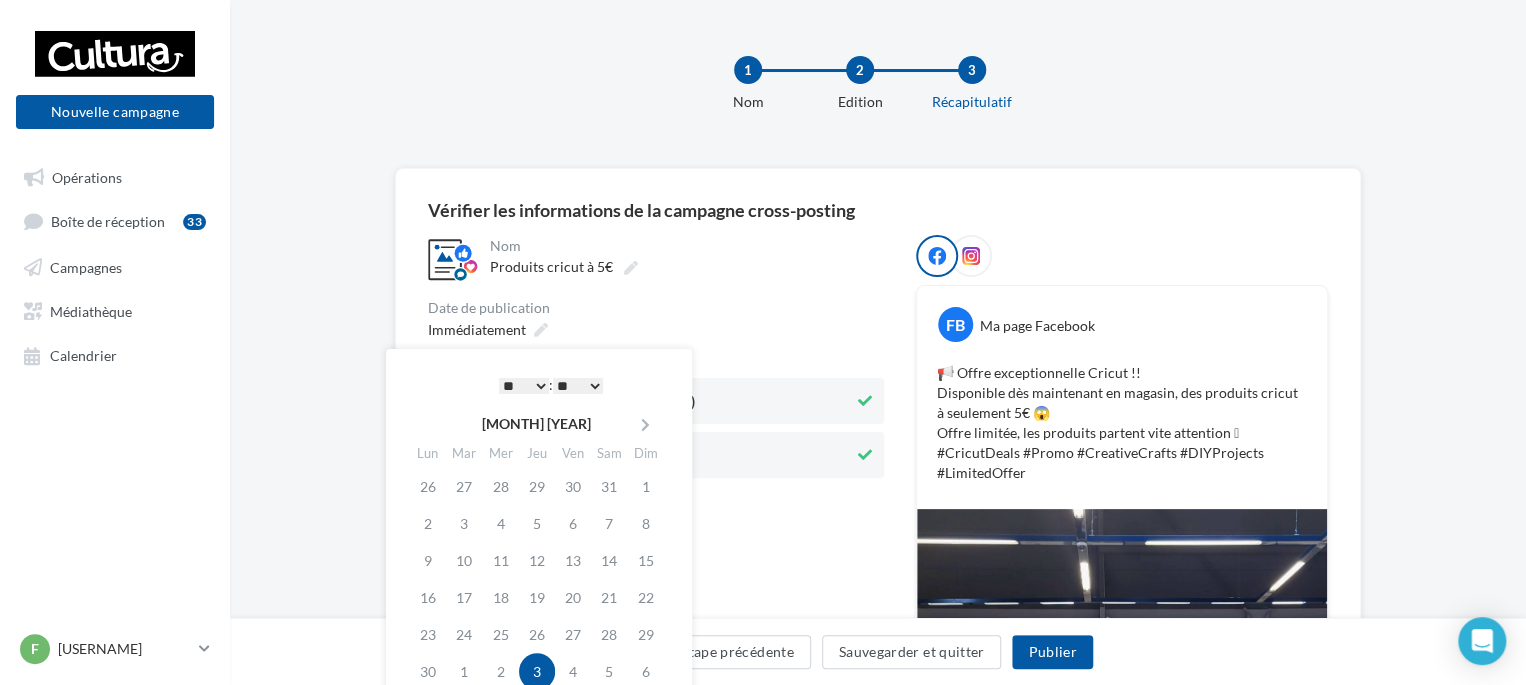 click on "** ** ** ** ** **" at bounding box center [578, 386] 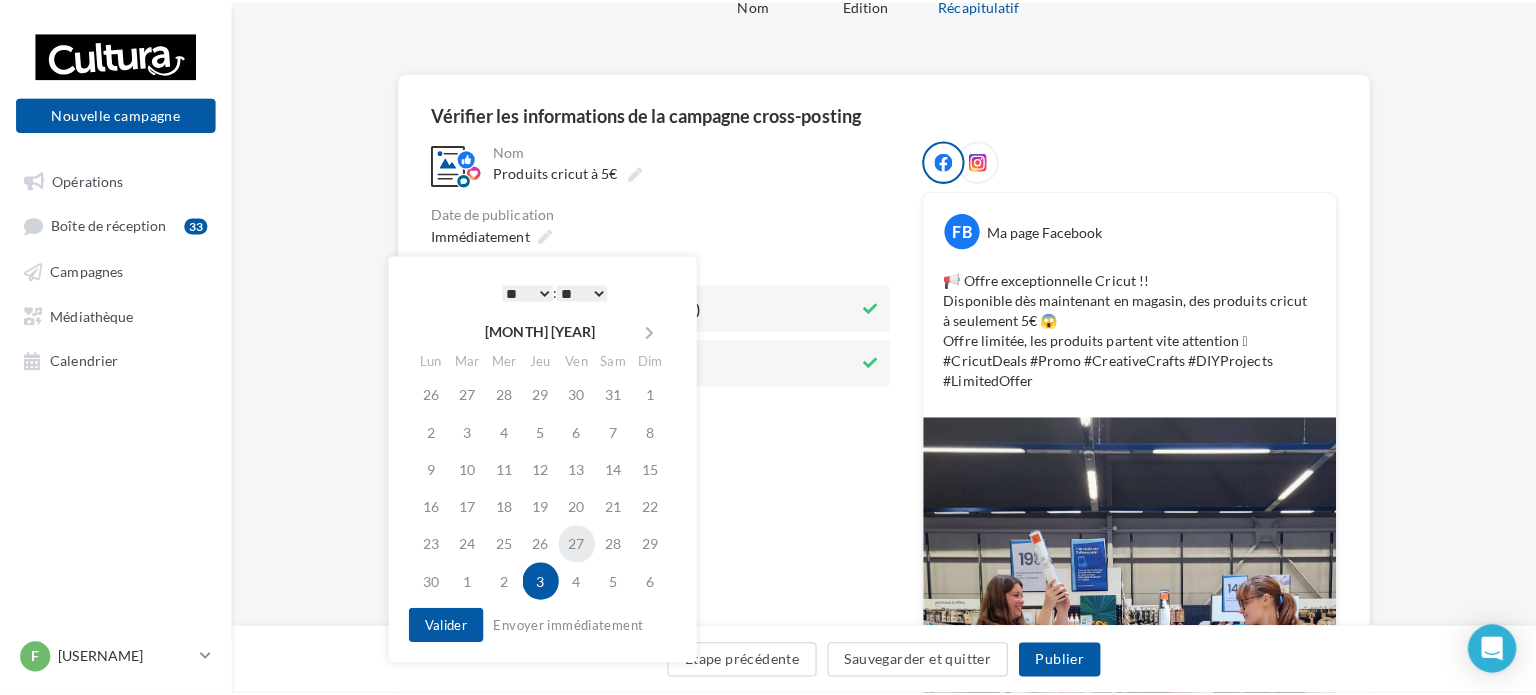 scroll, scrollTop: 200, scrollLeft: 0, axis: vertical 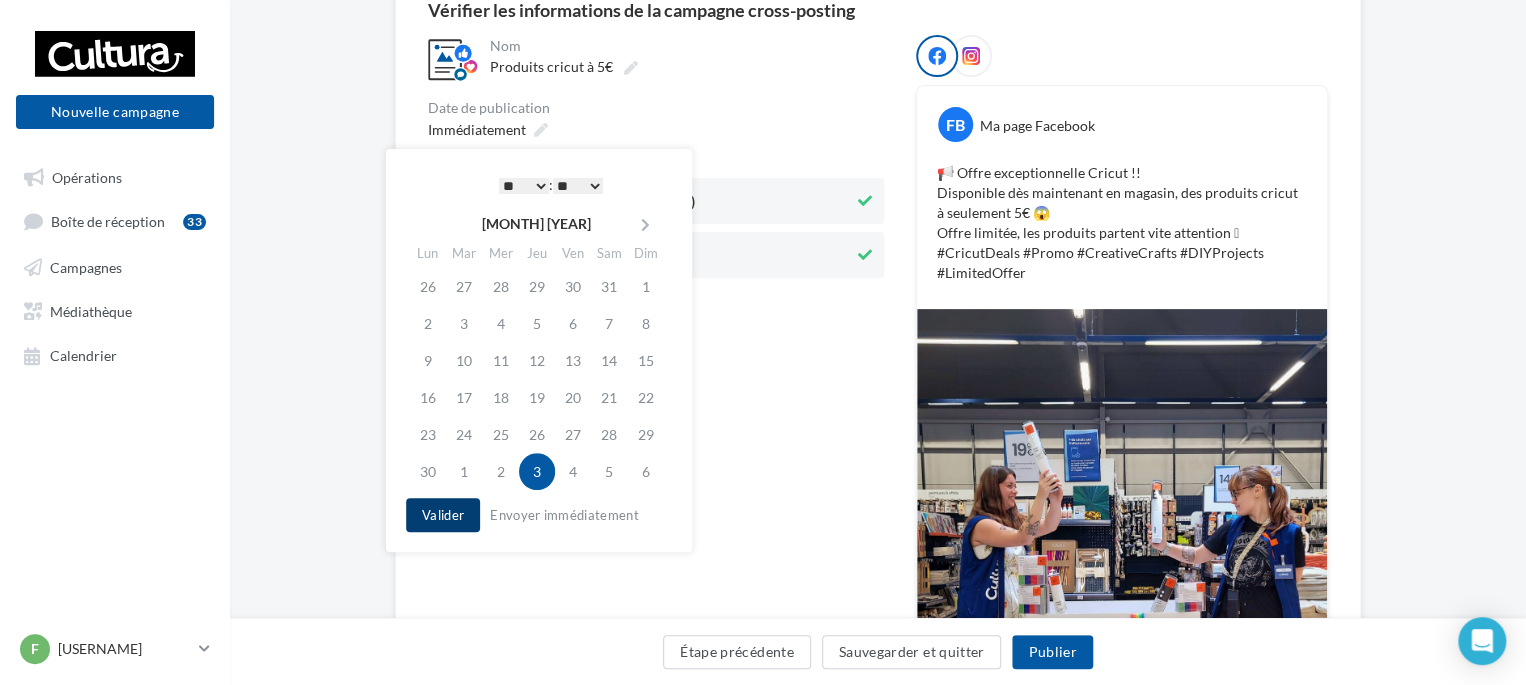 click on "Valider" at bounding box center (443, 515) 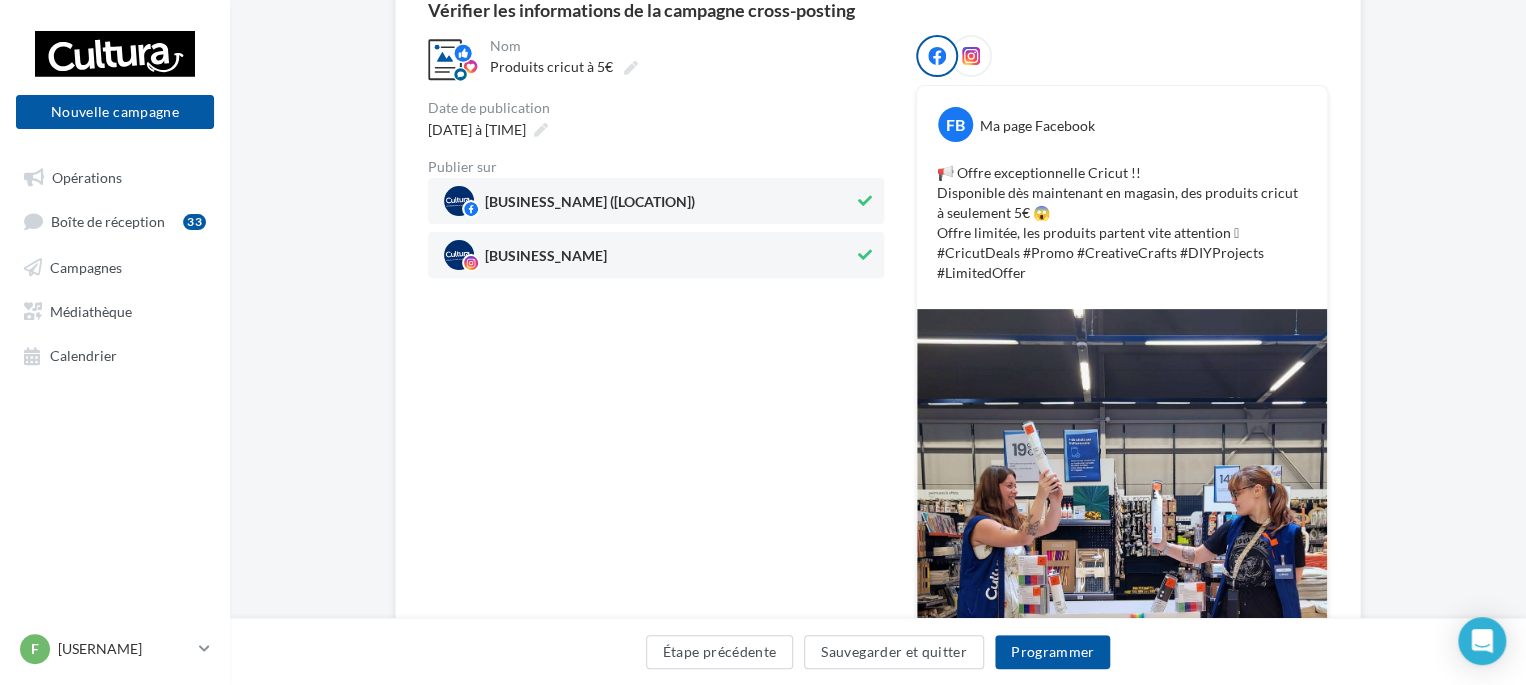 click on "**********" at bounding box center (656, 458) 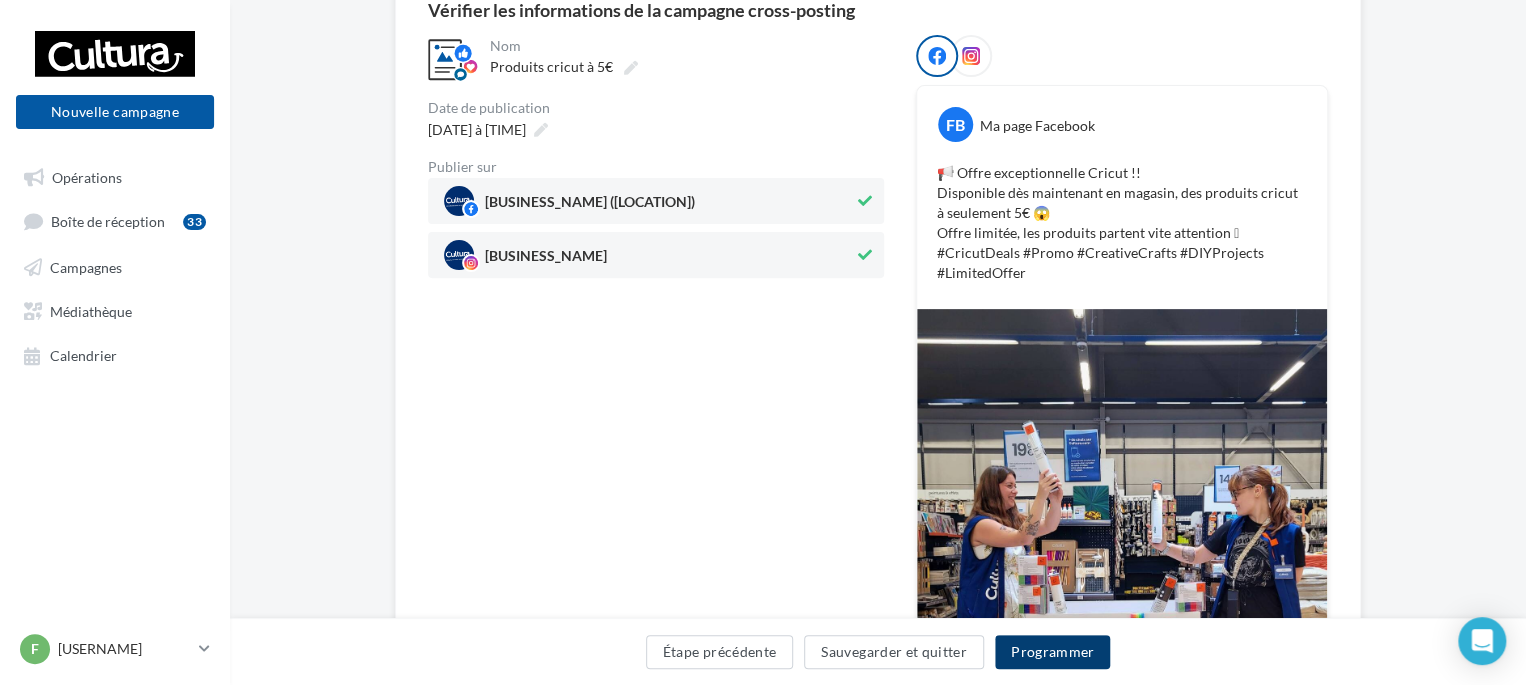 click on "Programmer" at bounding box center (1053, 652) 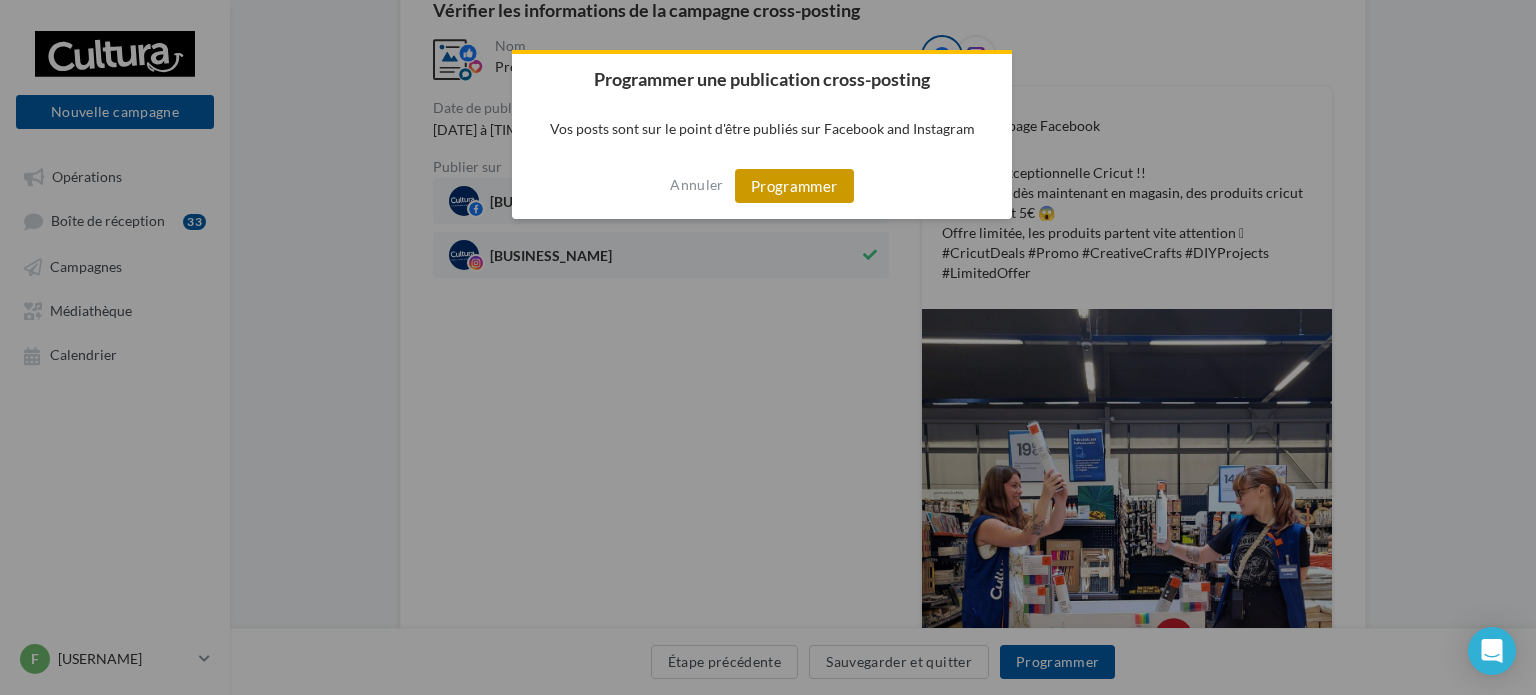 click on "Programmer" at bounding box center (794, 186) 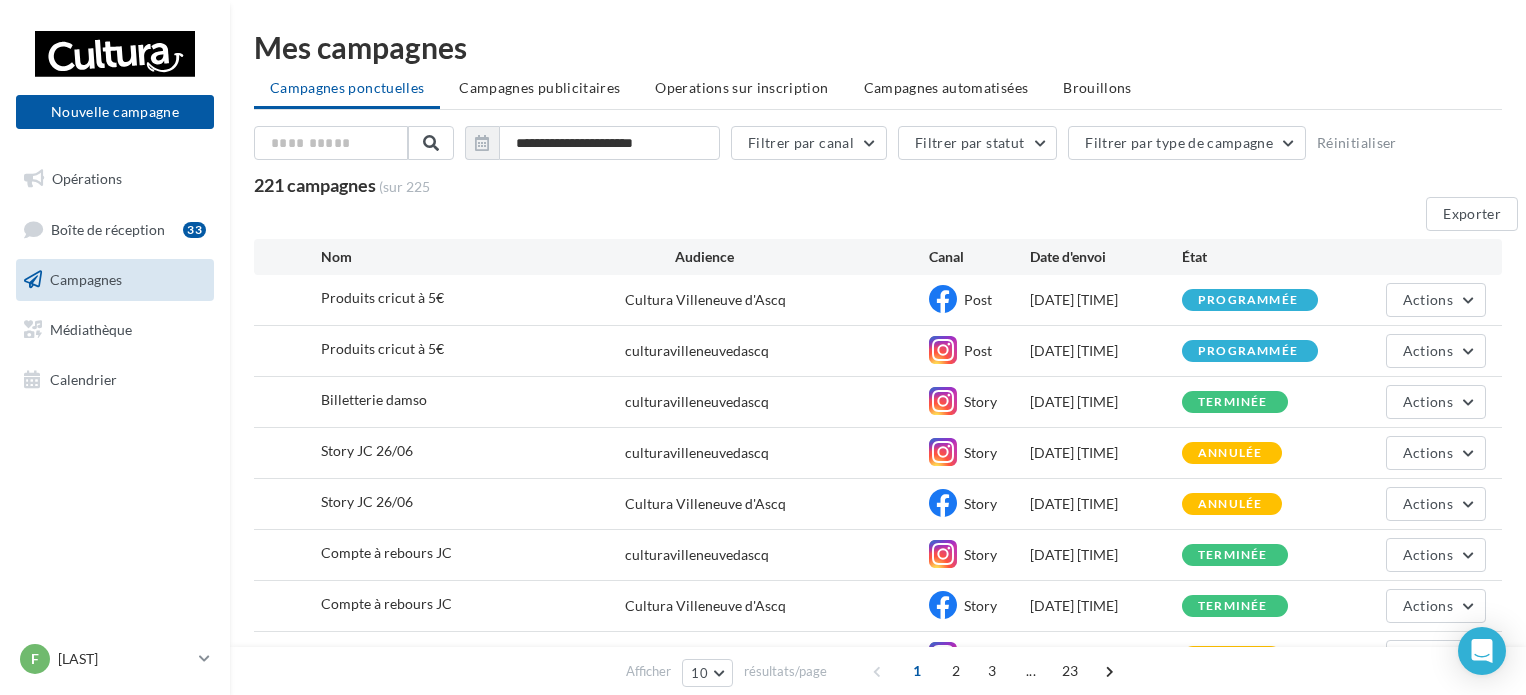 scroll, scrollTop: 0, scrollLeft: 0, axis: both 